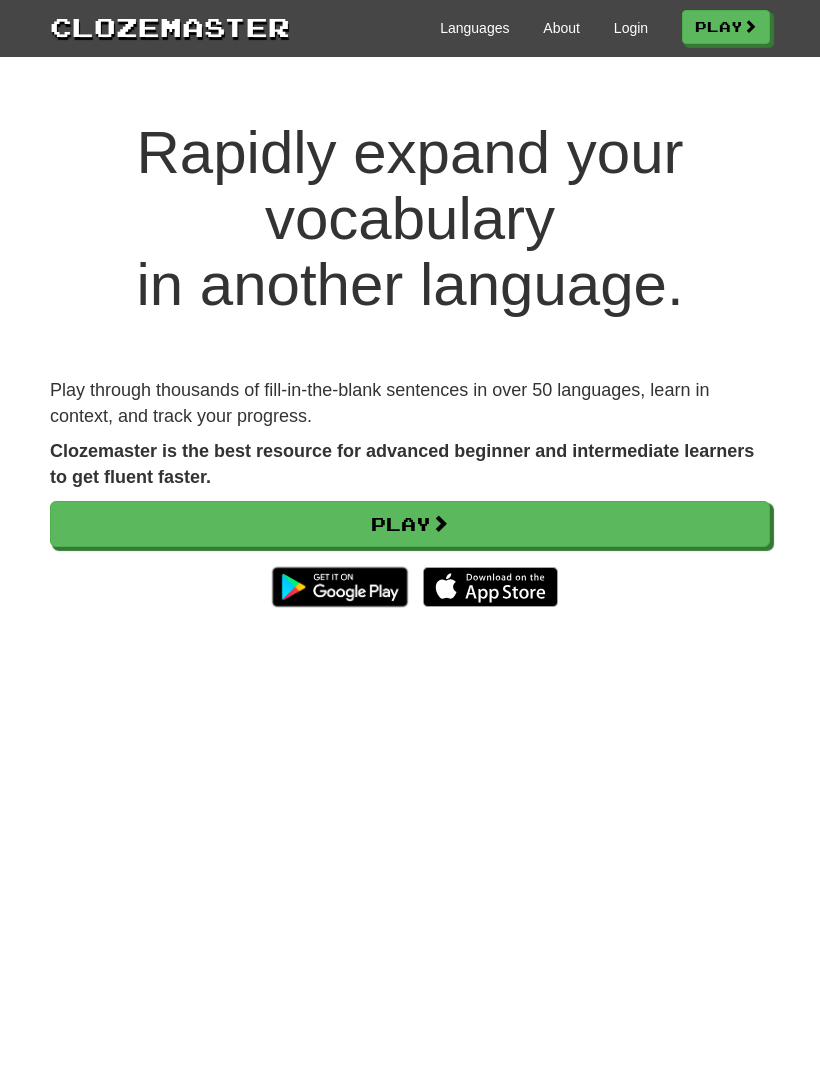 scroll, scrollTop: 0, scrollLeft: 0, axis: both 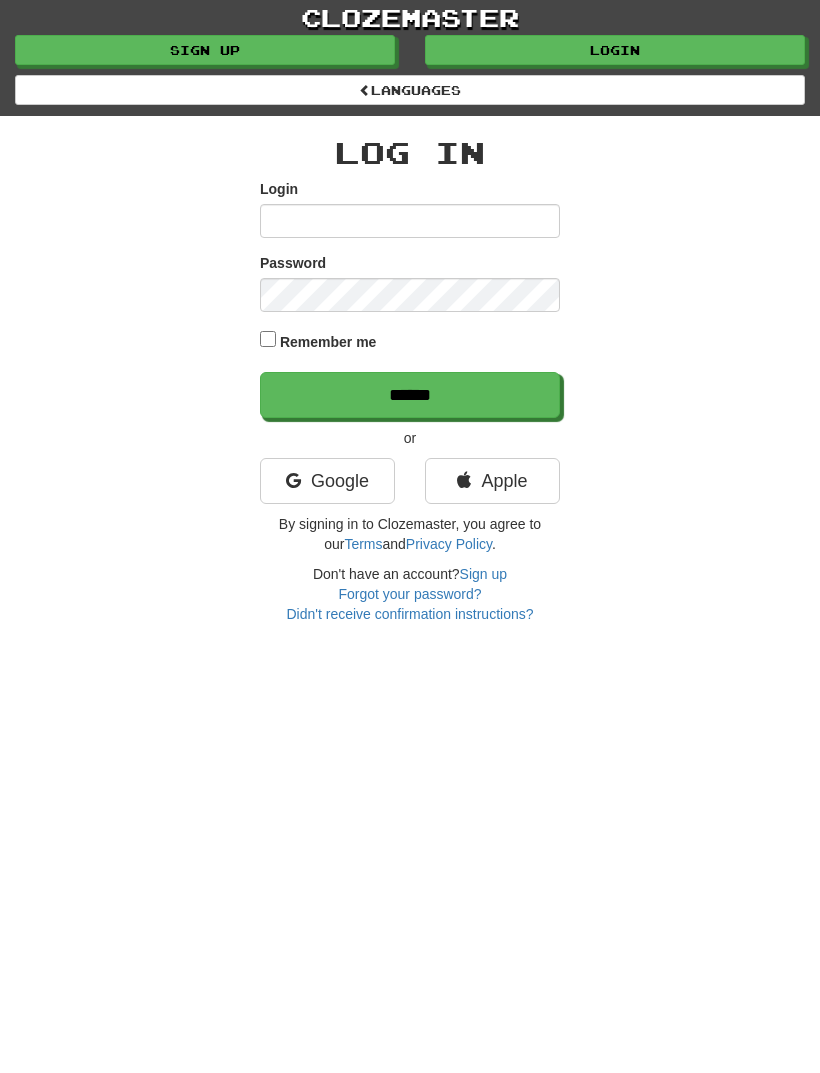 click on "Google" at bounding box center [327, 481] 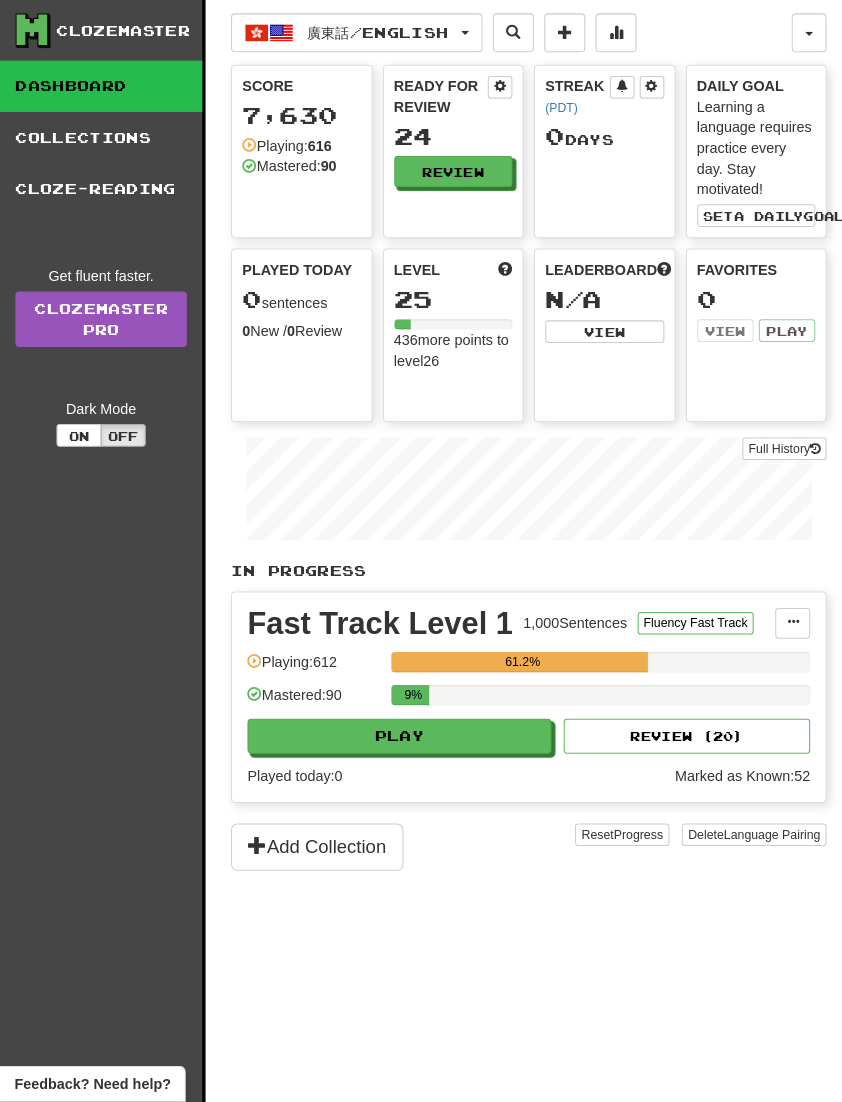 scroll, scrollTop: 3, scrollLeft: 0, axis: vertical 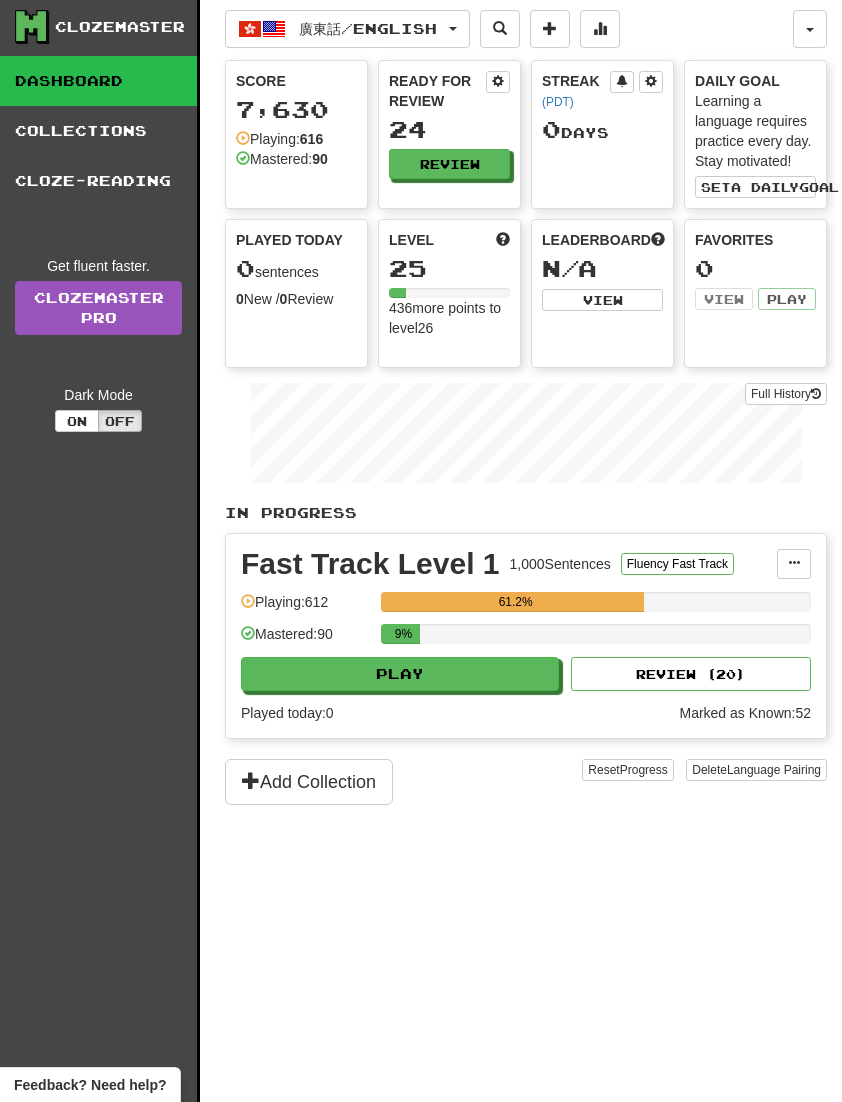 click on "Clozemaster Dashboard Collections Cloze-Reading Get fluent faster. Clozemaster Pro Dark Mode On Off" at bounding box center (100, 573) 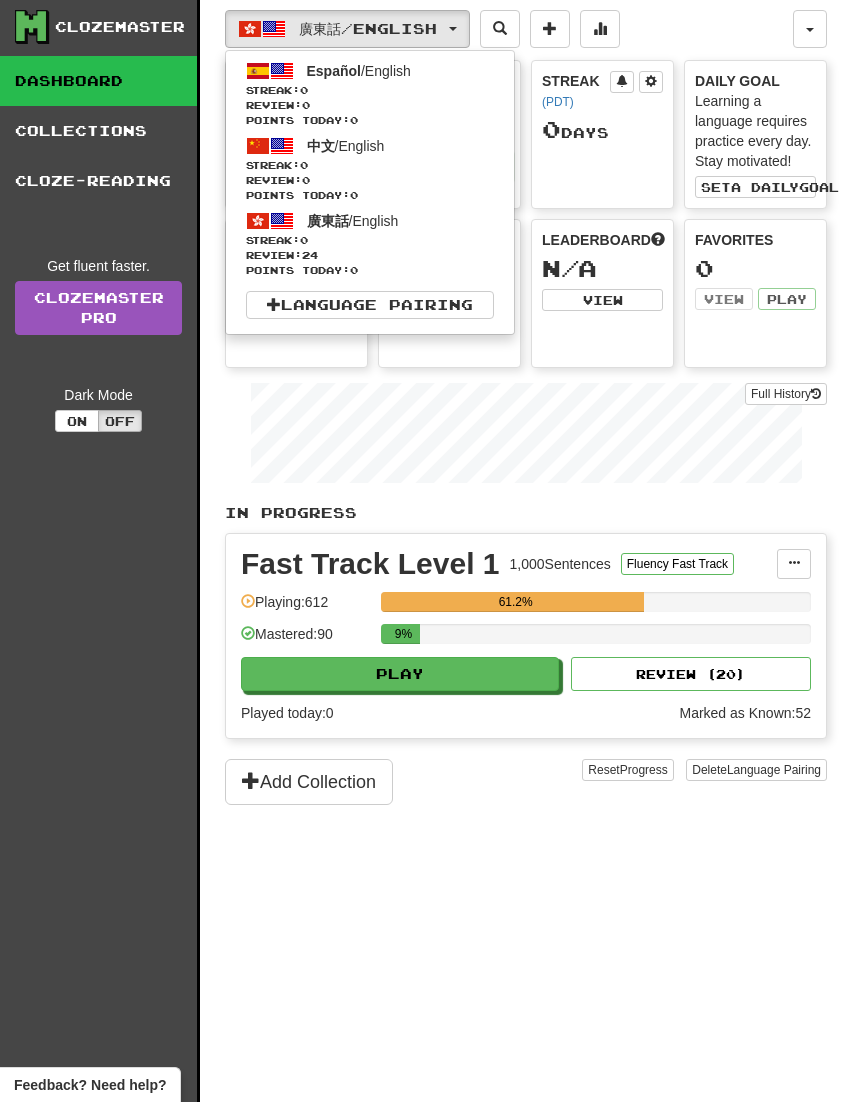 click on "Streak:  0" at bounding box center (370, 165) 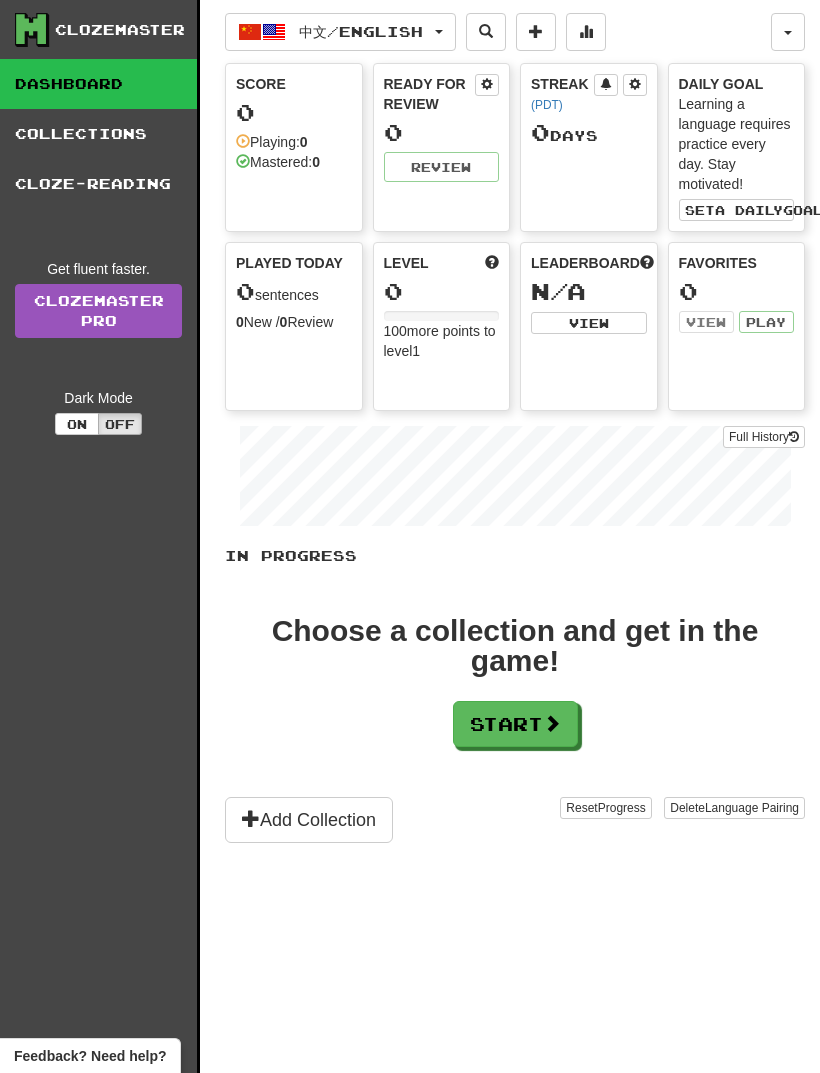 scroll, scrollTop: 0, scrollLeft: 0, axis: both 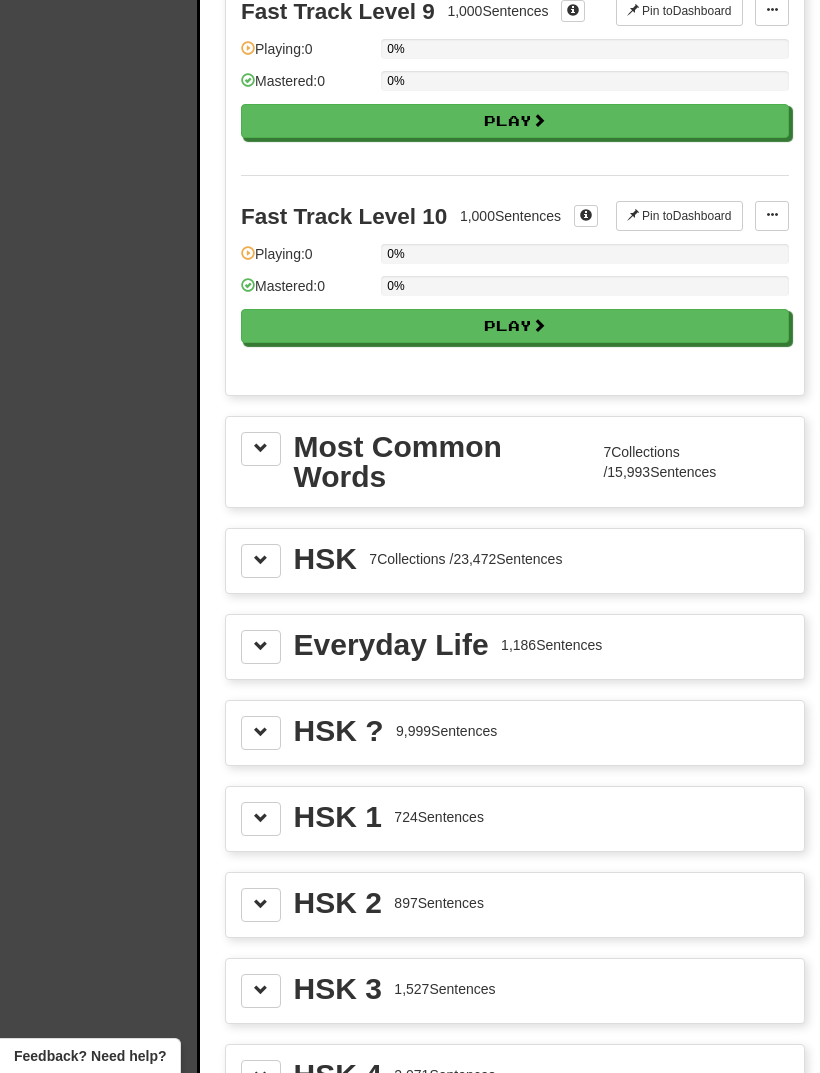 click at bounding box center [261, 561] 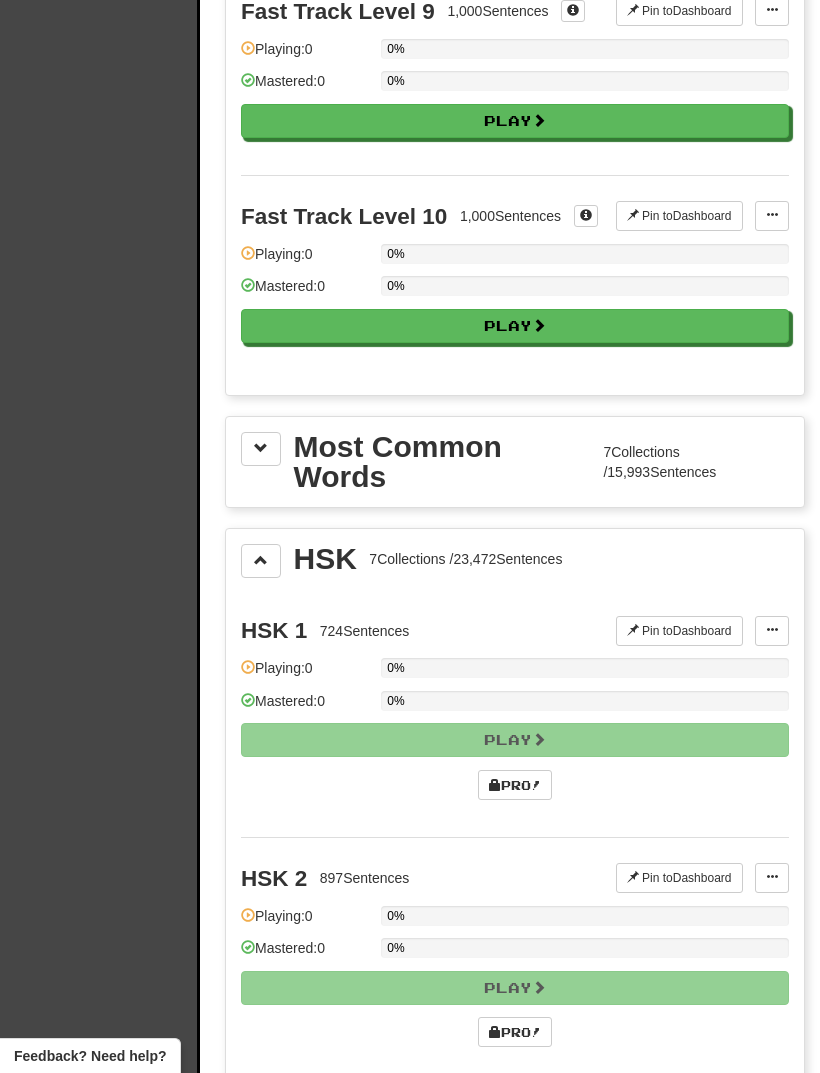 click at bounding box center (261, 560) 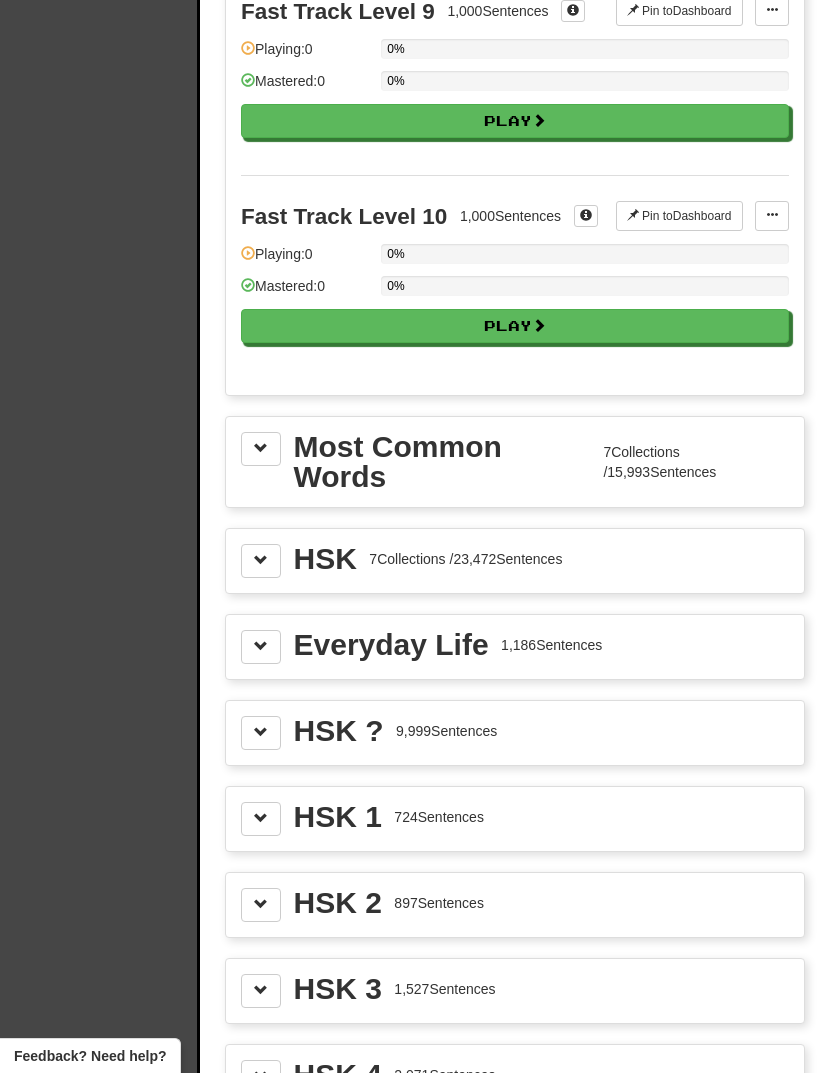 click at bounding box center [261, 449] 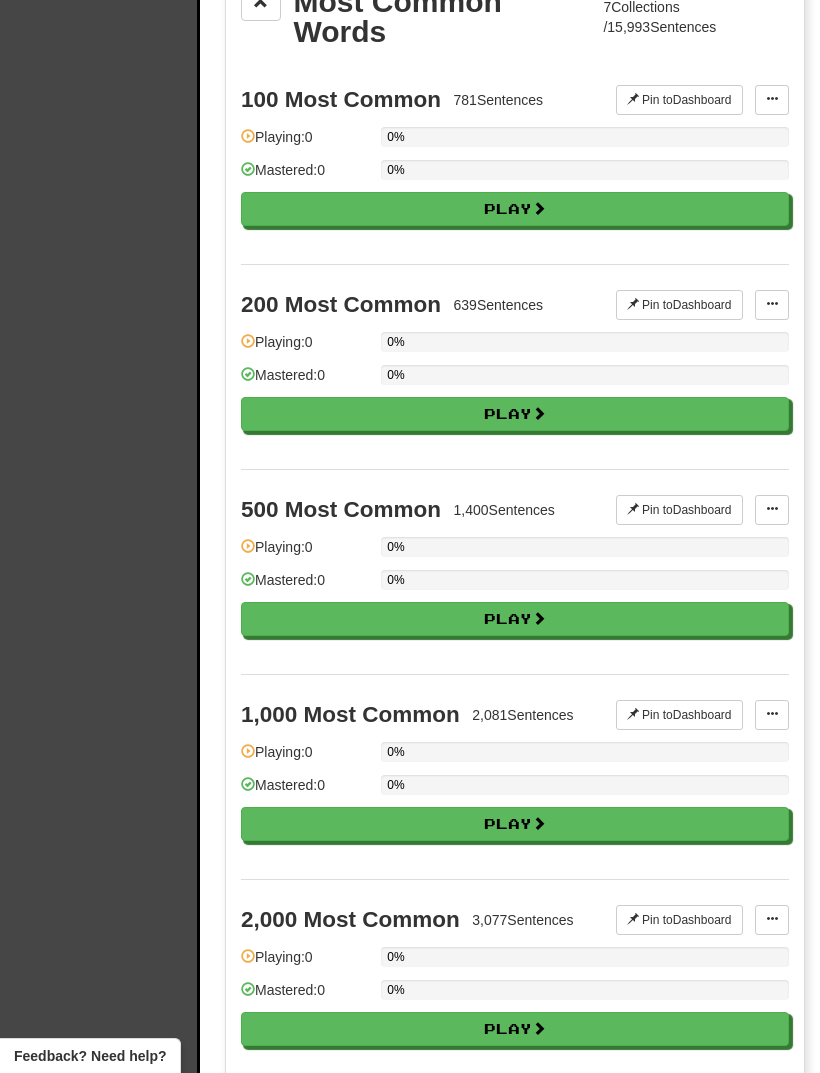scroll, scrollTop: 2324, scrollLeft: 0, axis: vertical 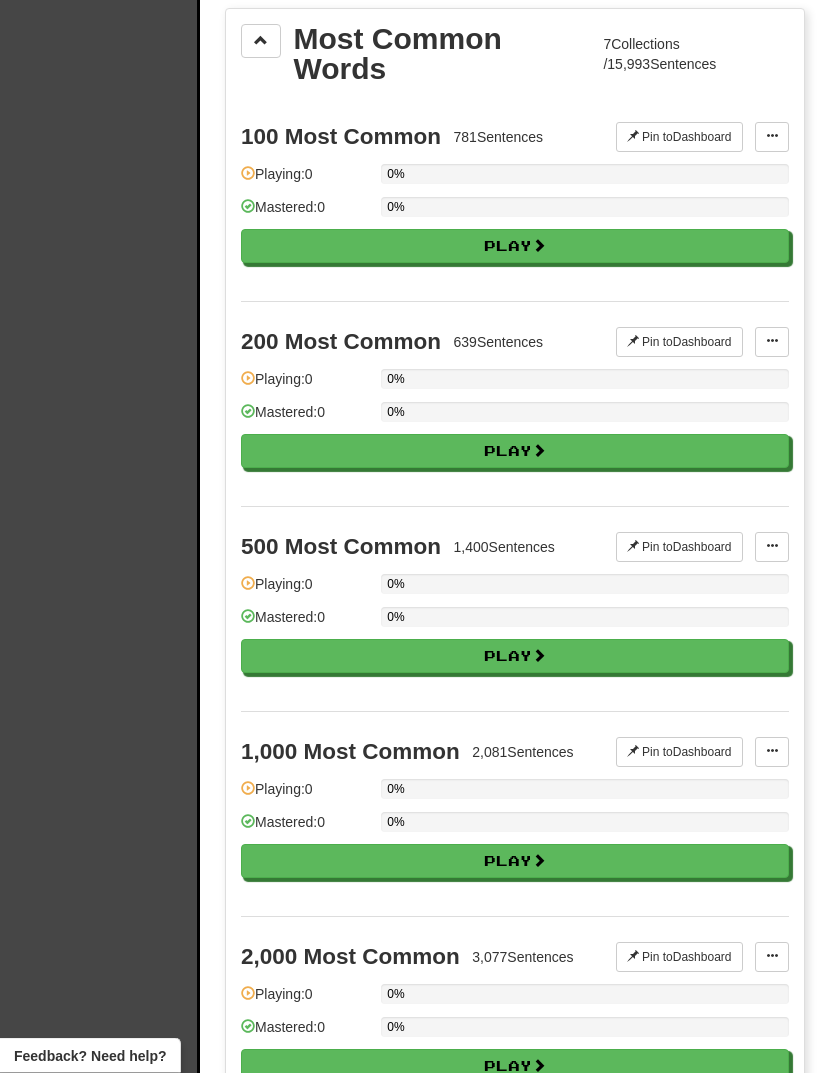 click on "Play" at bounding box center [515, 247] 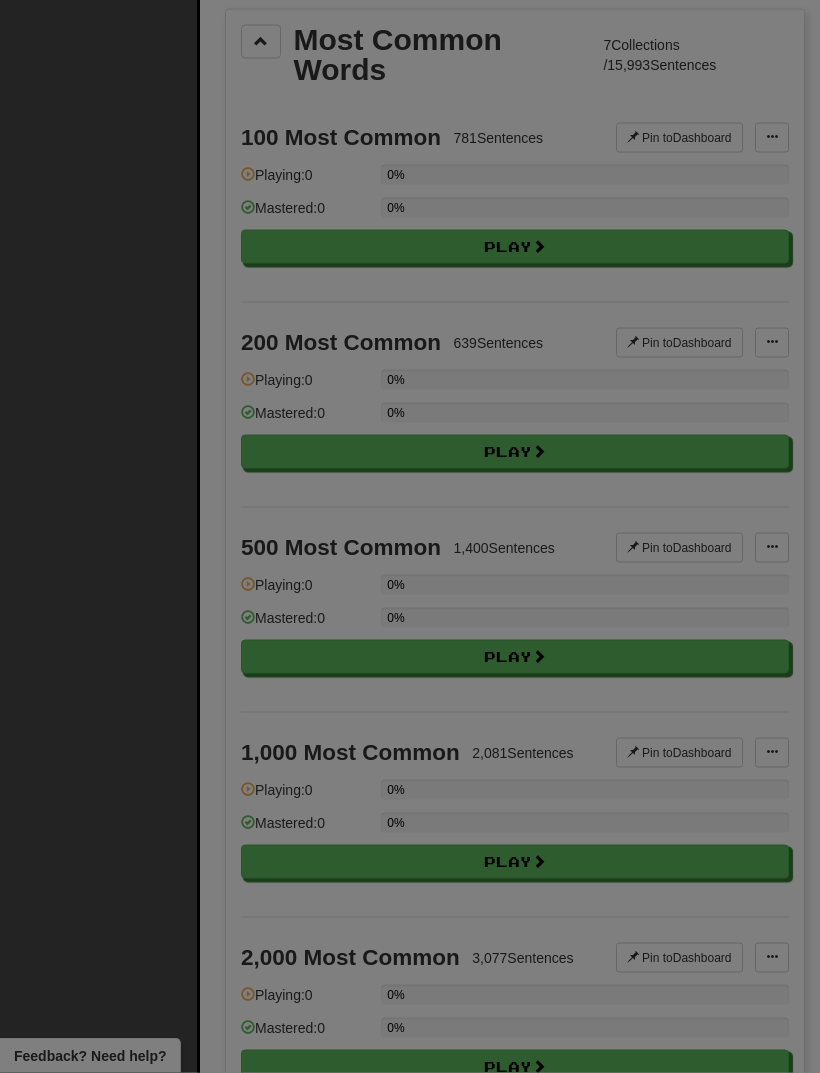 scroll, scrollTop: 2325, scrollLeft: 0, axis: vertical 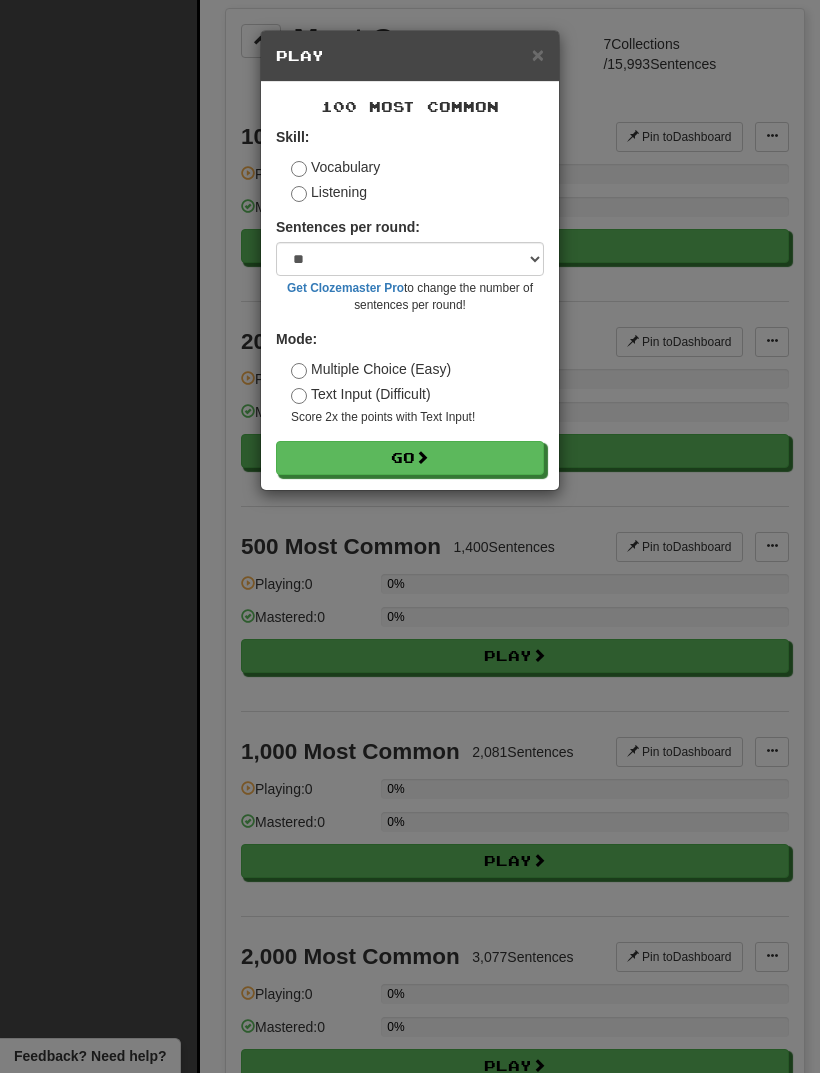 click on "Listening" at bounding box center [329, 192] 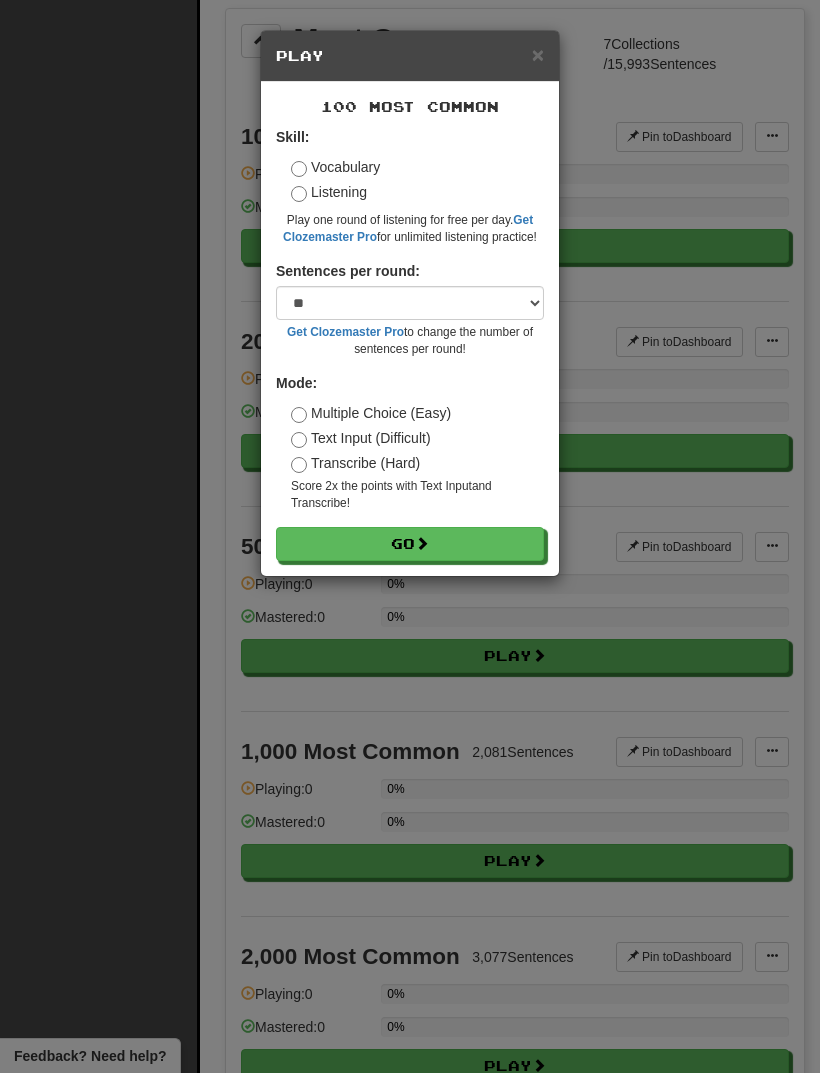 click on "Go" at bounding box center [410, 544] 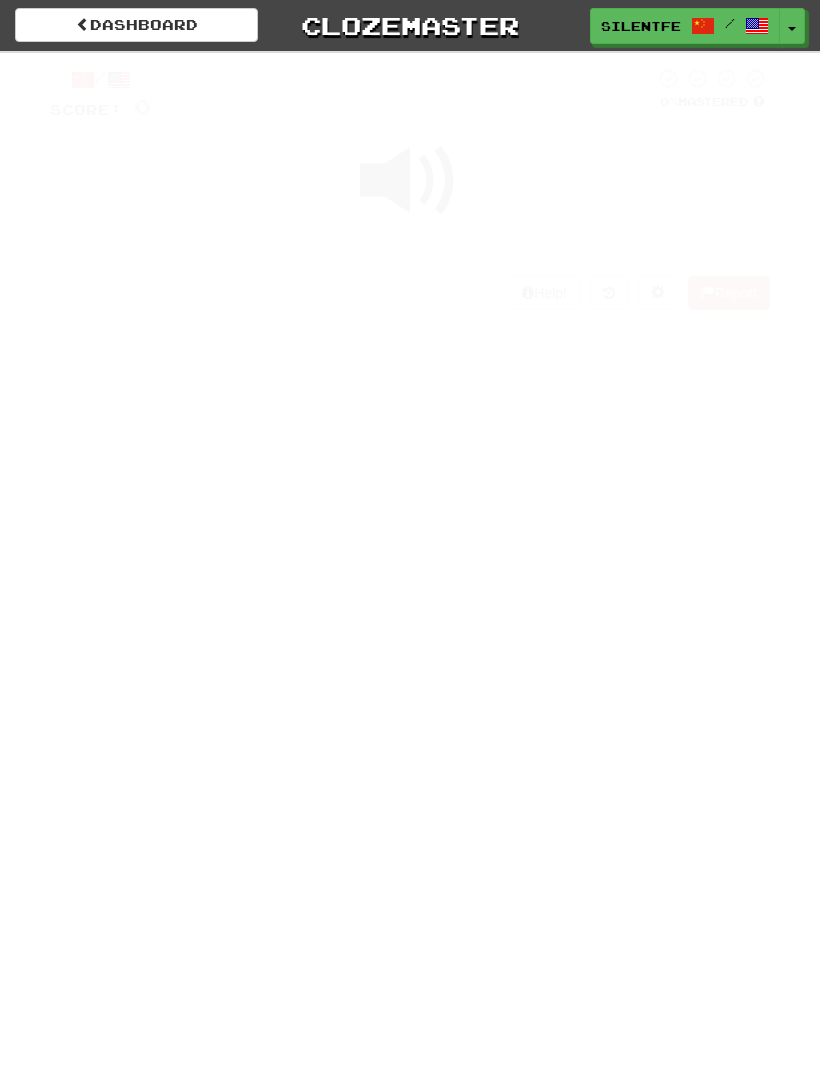 scroll, scrollTop: 0, scrollLeft: 0, axis: both 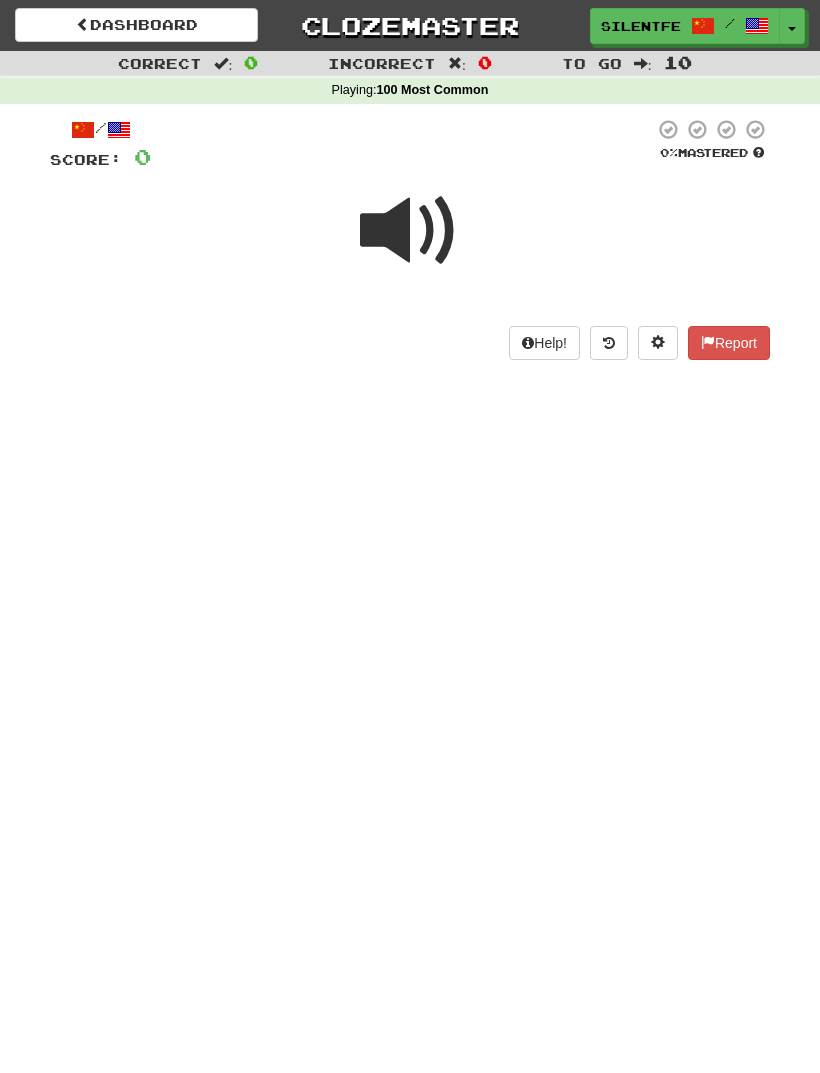 click at bounding box center [410, 231] 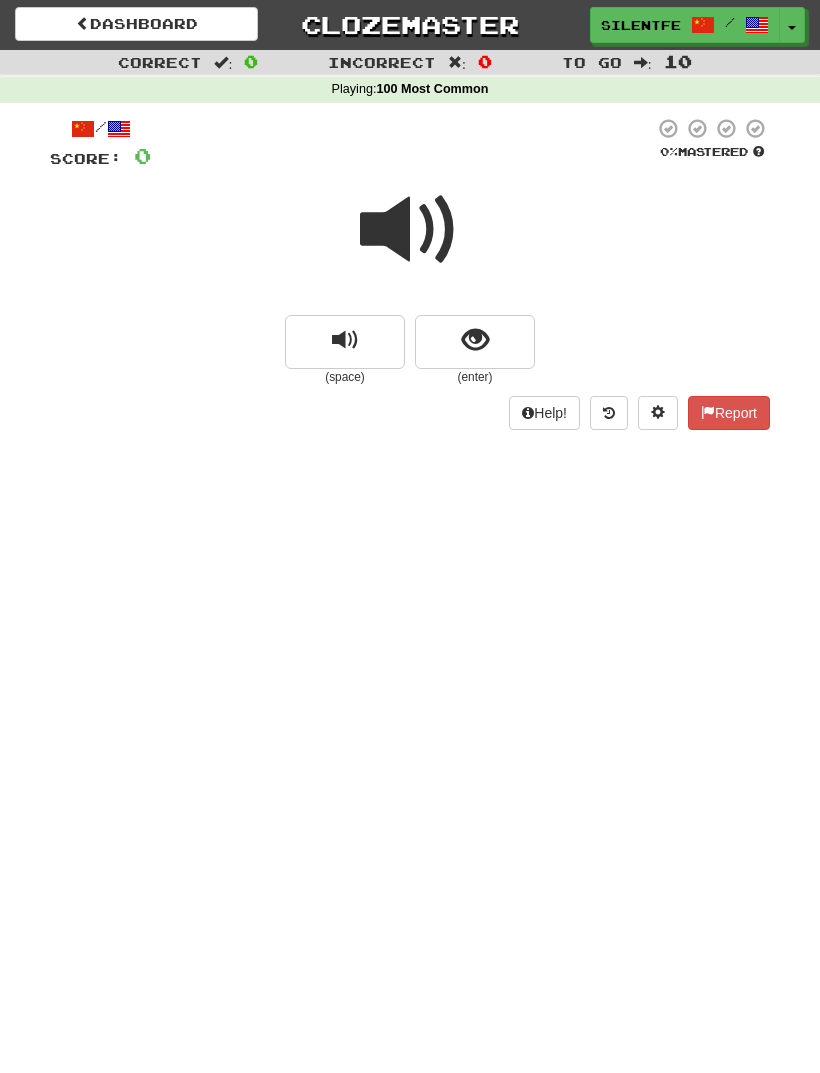 scroll, scrollTop: 2, scrollLeft: 0, axis: vertical 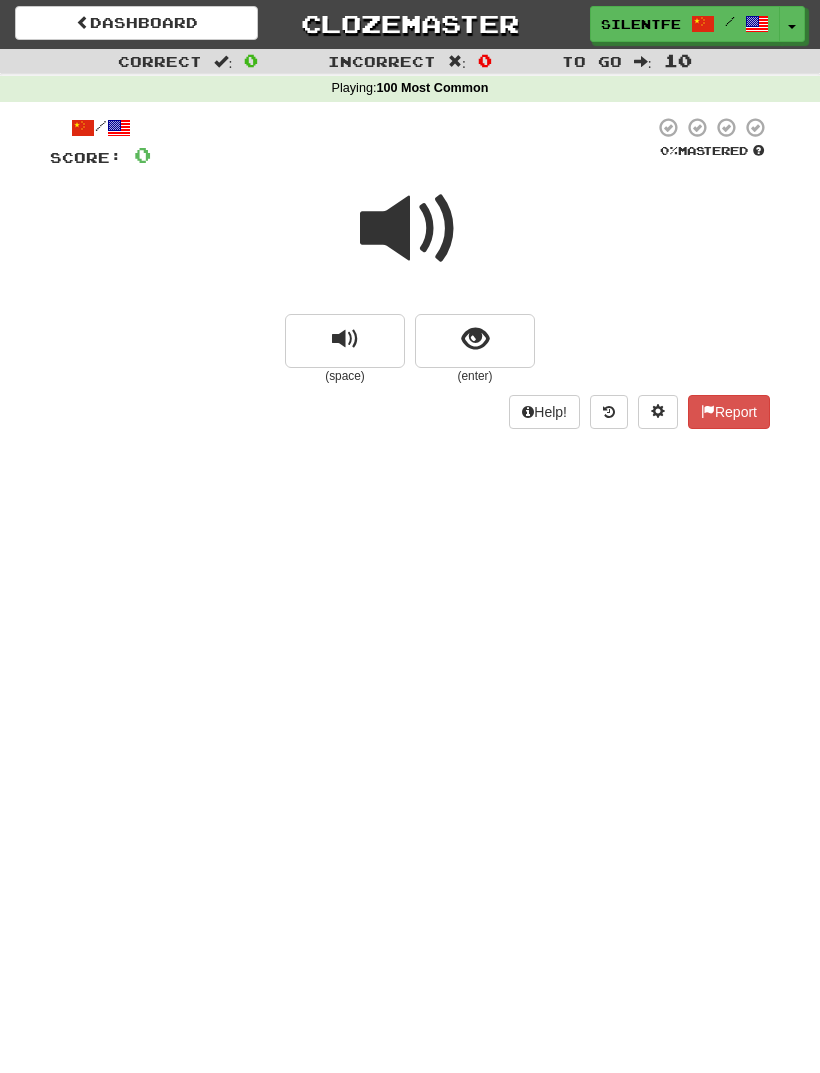 click at bounding box center (410, 229) 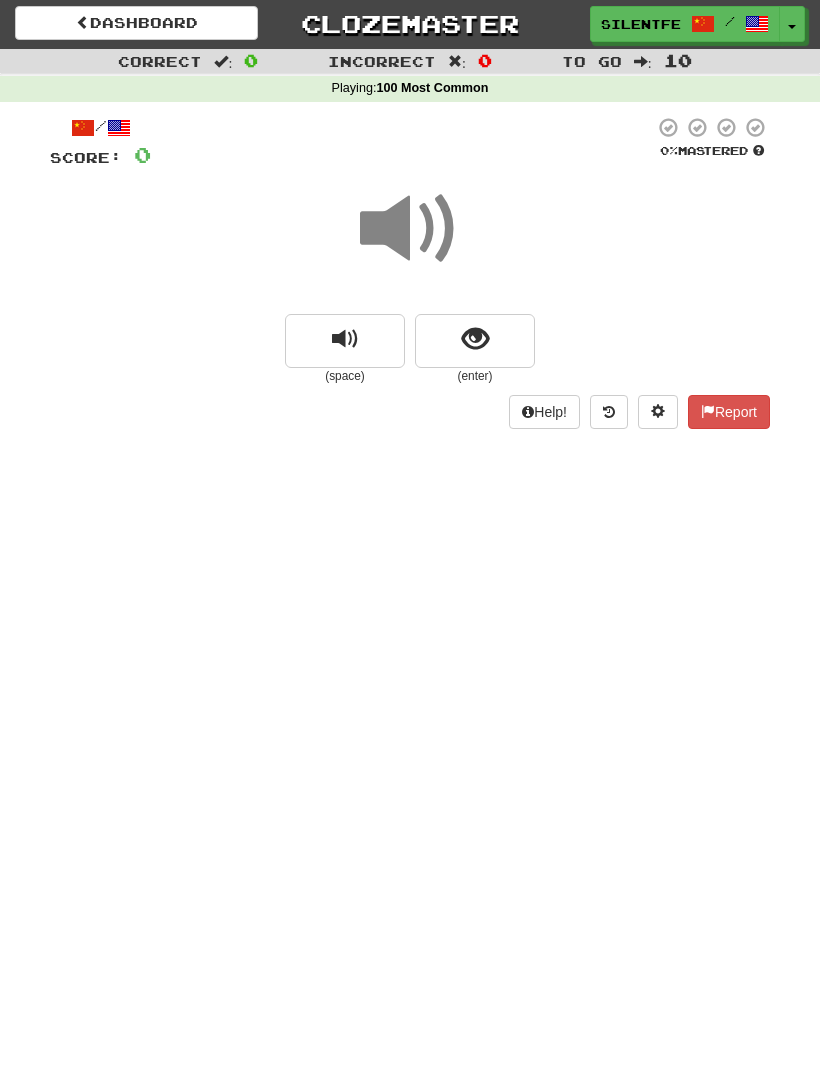 scroll, scrollTop: 1, scrollLeft: 0, axis: vertical 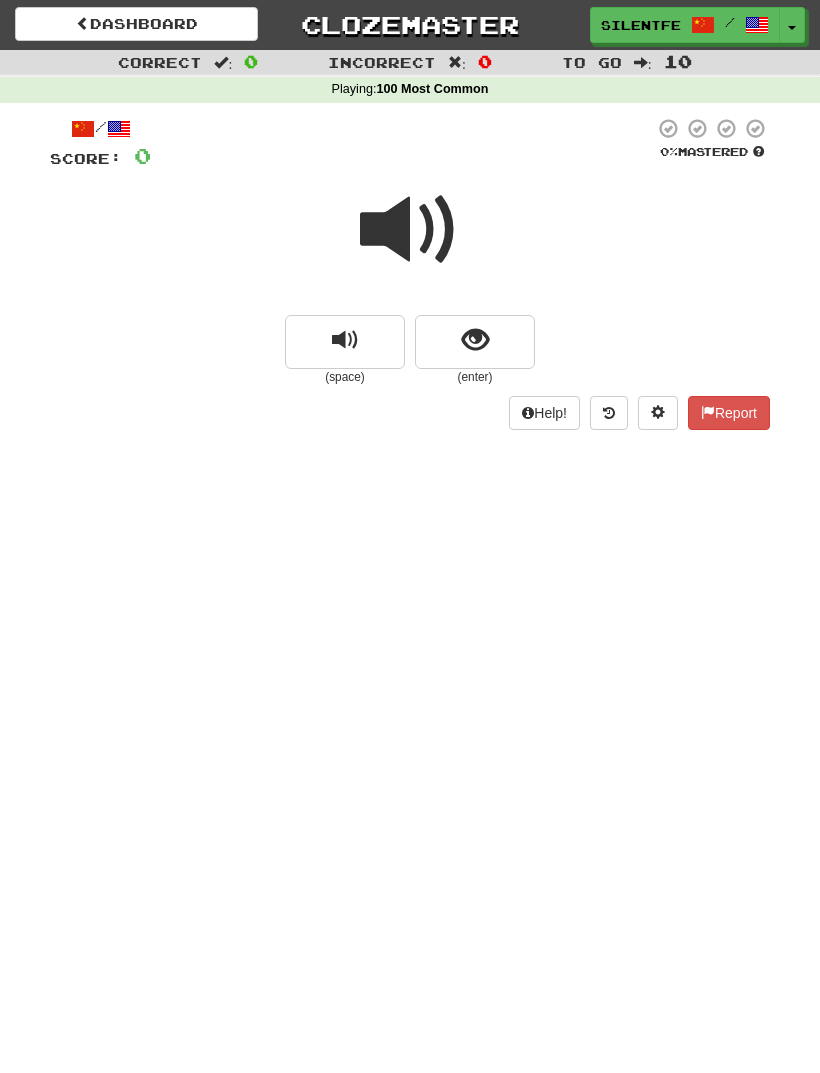 click at bounding box center [410, 230] 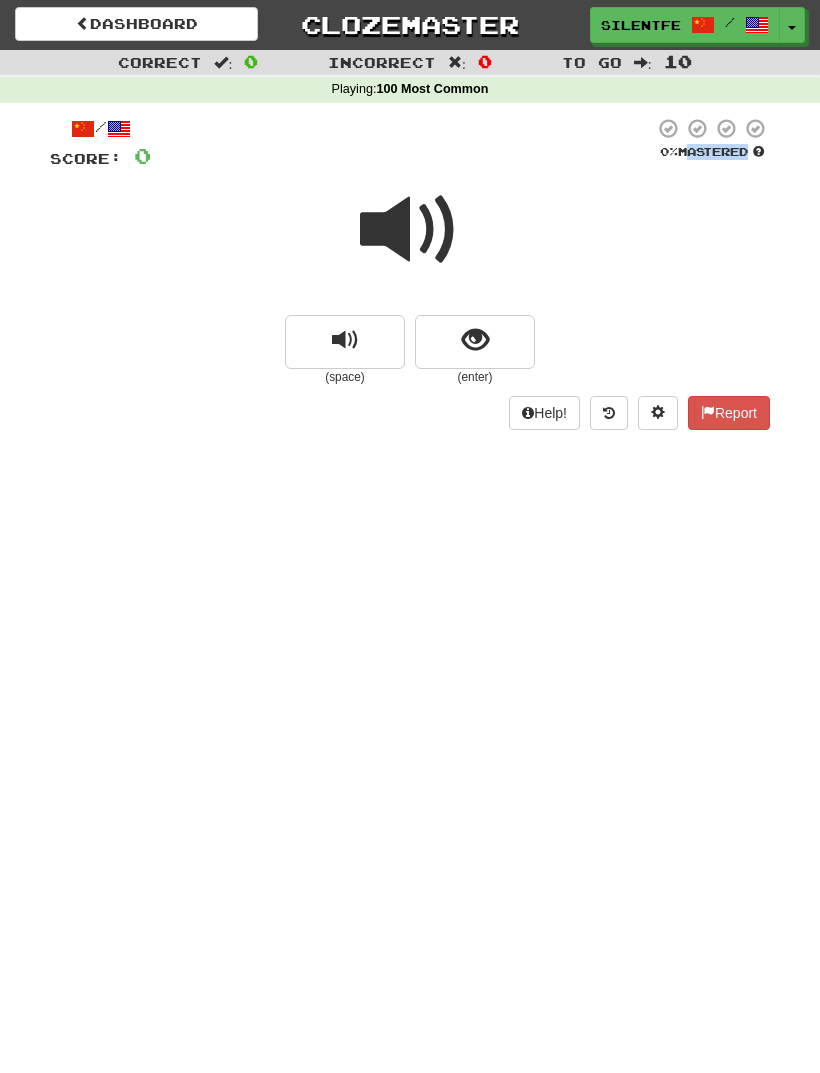 click at bounding box center (475, 340) 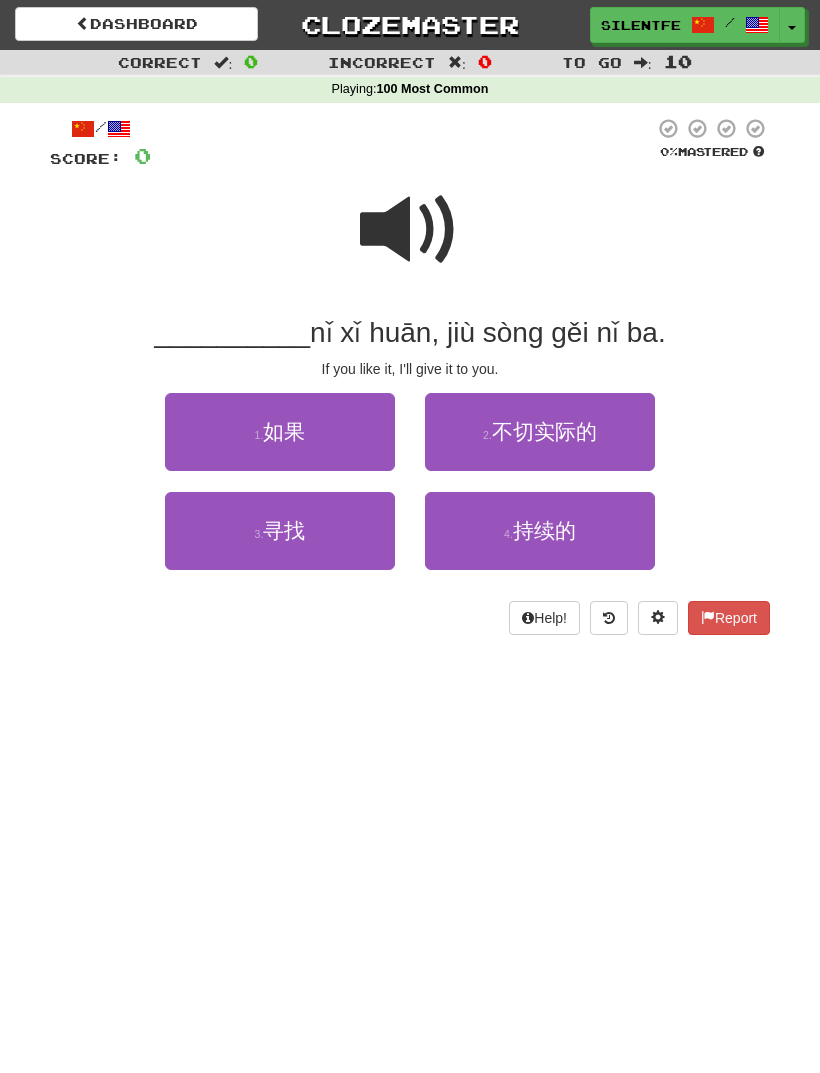 click on "1 .  如果" at bounding box center (280, 432) 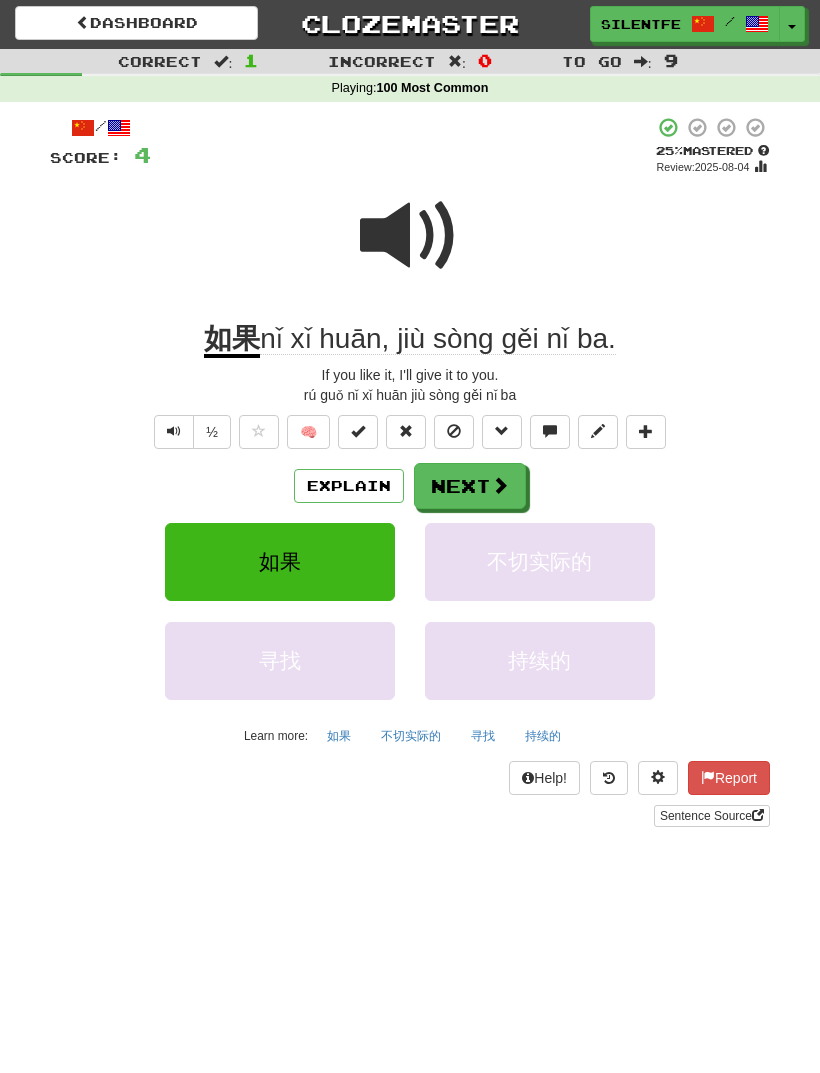 scroll, scrollTop: 45, scrollLeft: 0, axis: vertical 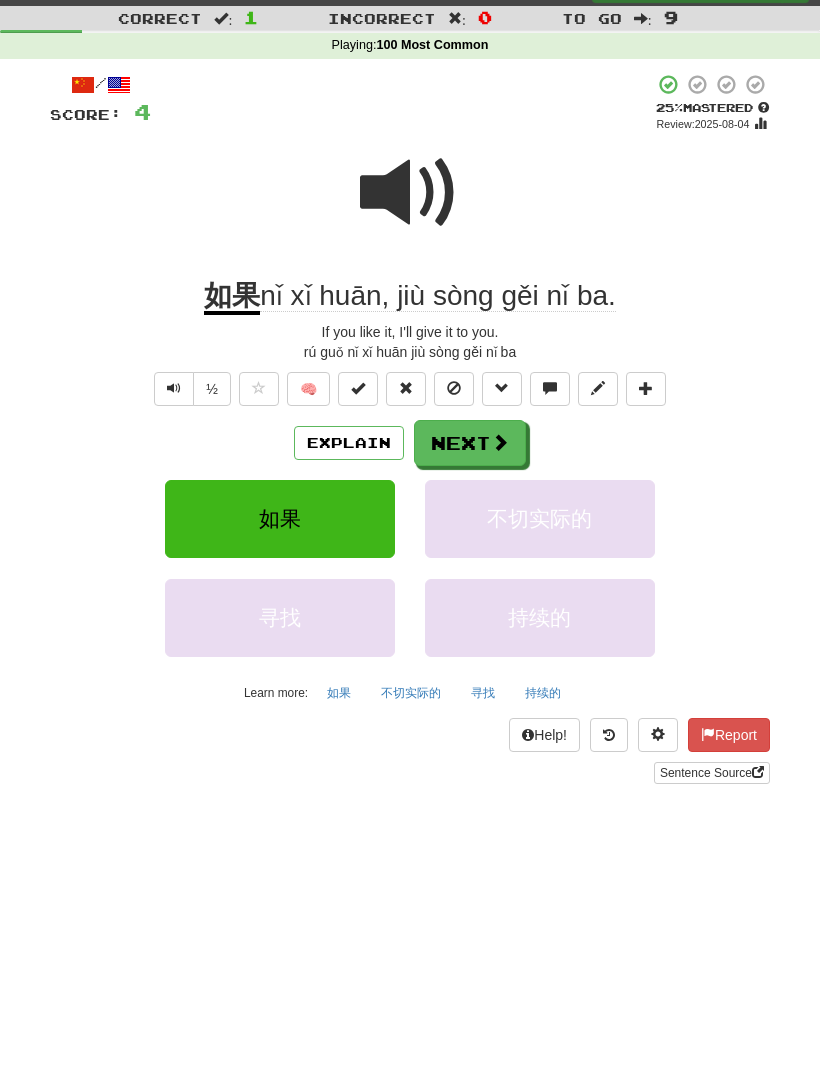 click on "½" at bounding box center [212, 389] 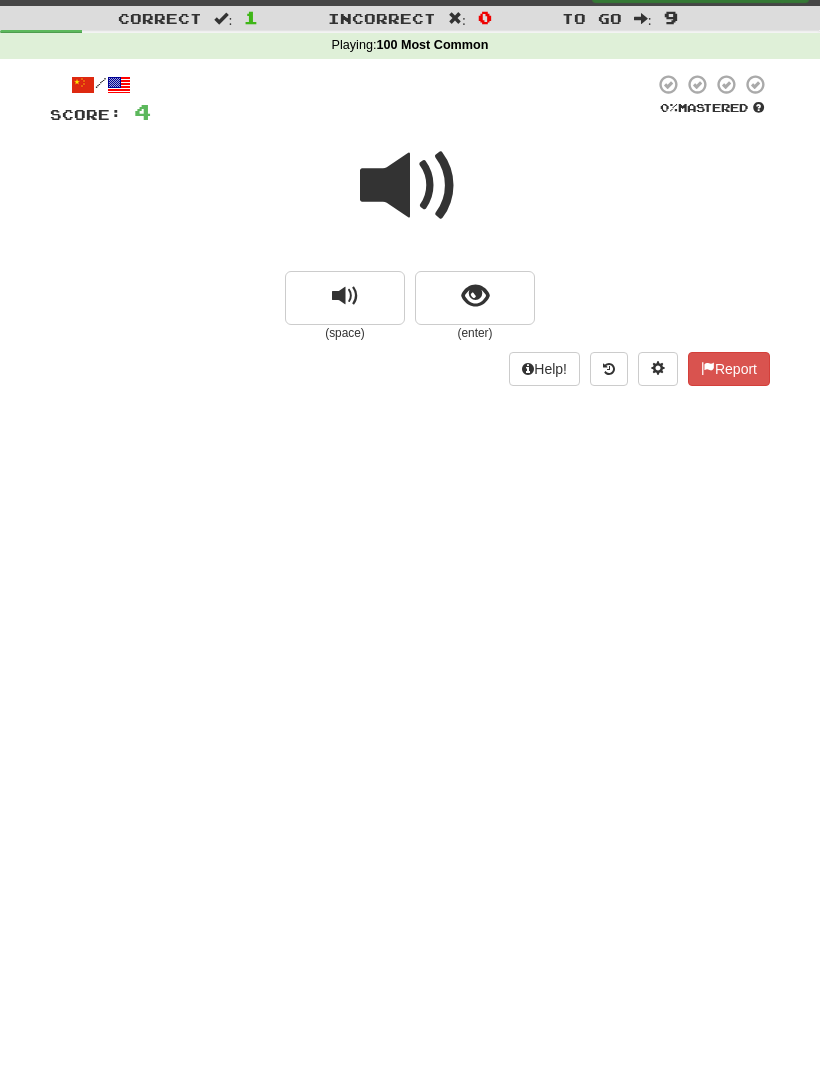 click at bounding box center (410, 186) 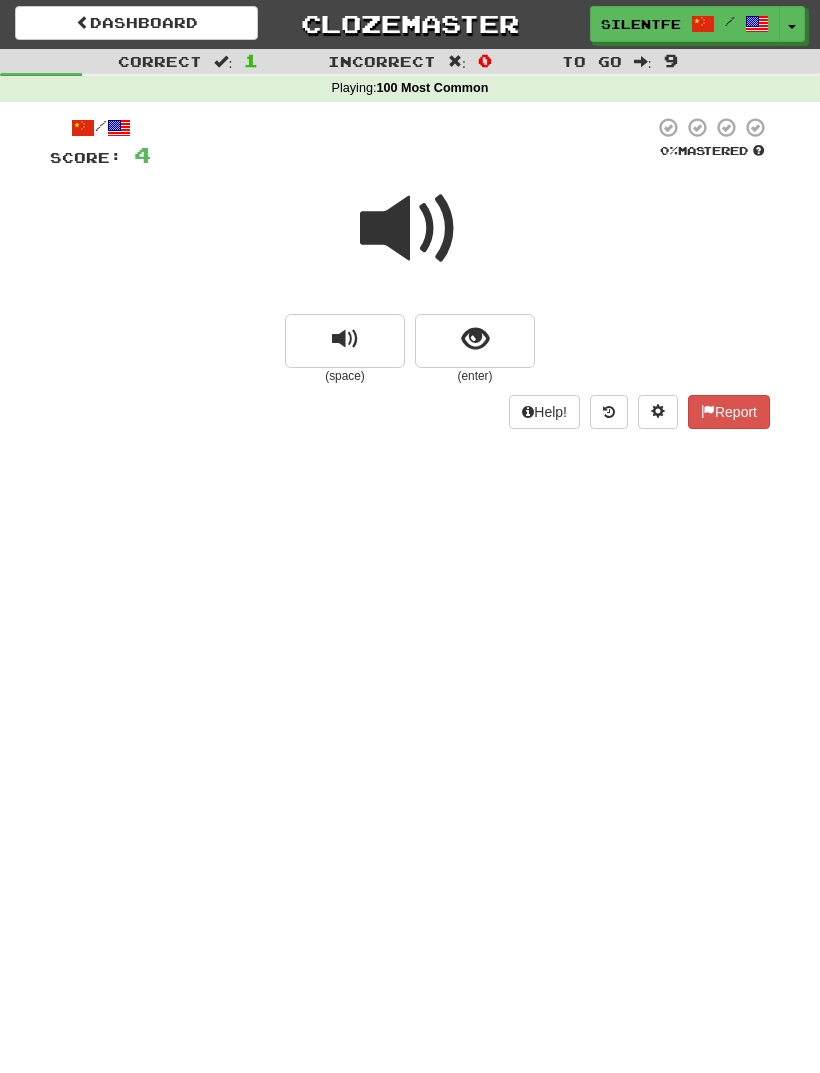 scroll, scrollTop: 0, scrollLeft: 0, axis: both 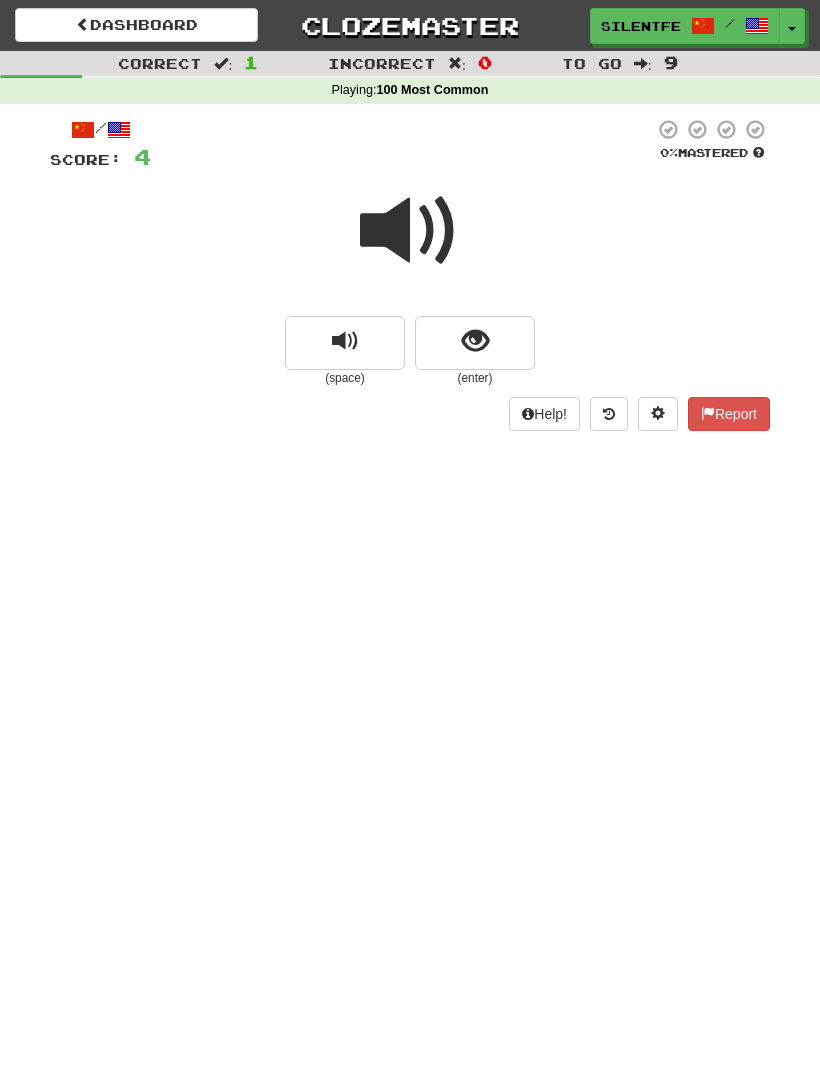 click on "Dashboard
Clozemaster
SilentFeather1616
/
Toggle Dropdown
Dashboard
Leaderboard
Activity Feed
Notifications
Profile
Discussions
Español
/
English
Streak:
0
Review:
0
Points Today: 0
中文
/
English
Streak:
0
Review:
0
Points Today: 0
廣東話
/
English
Streak:
0
Review:
24
Points Today: 0
Languages
Account
Logout
SilentFeather1616
/
Toggle Dropdown
Dashboard
Leaderboard
Activity Feed
Notifications
Profile
Discussions
Español
/
English
Streak:
0
Review:
0
Points Today: 0
中文
/
English
Streak:
0
Review:
0
Points Today: 0" at bounding box center (410, 536) 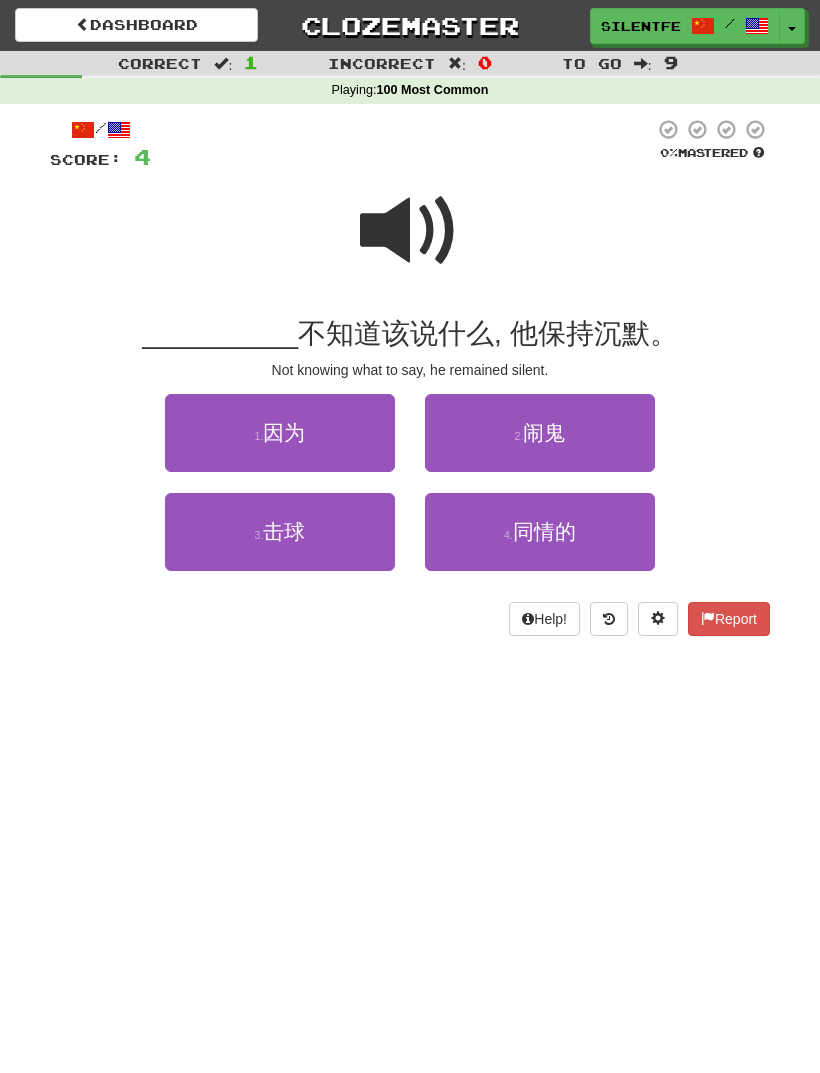 click at bounding box center [410, 244] 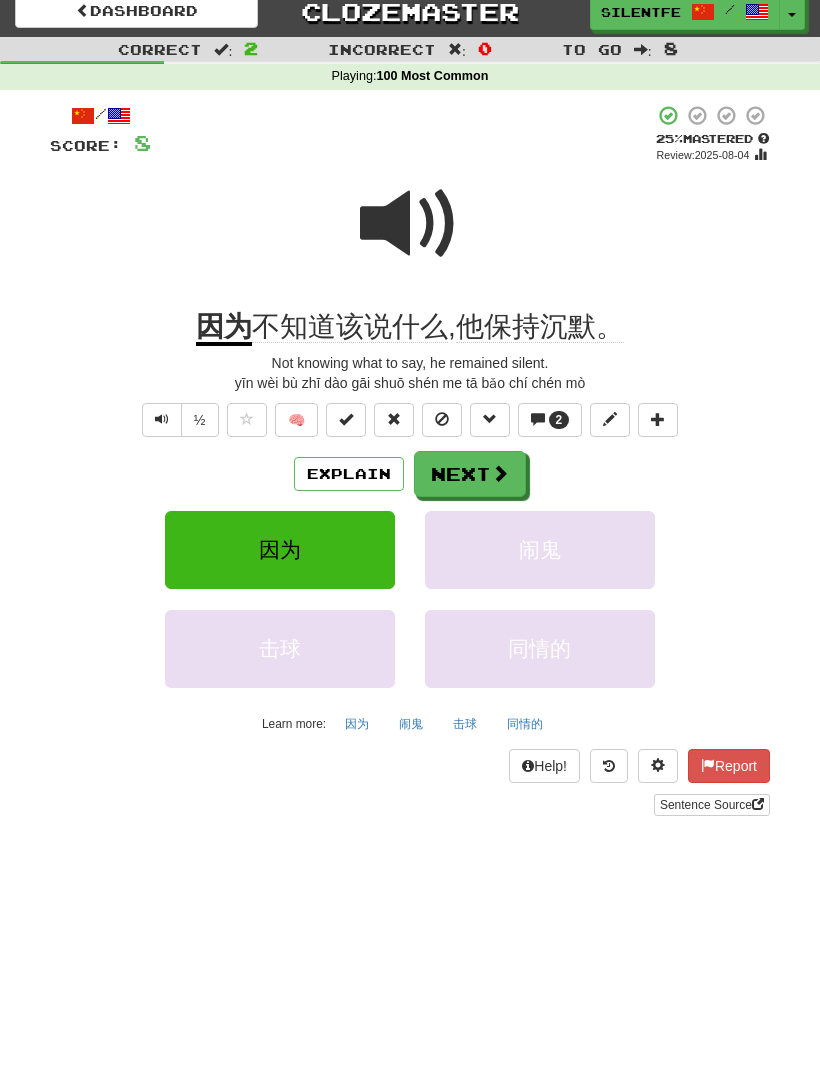 scroll, scrollTop: 15, scrollLeft: 0, axis: vertical 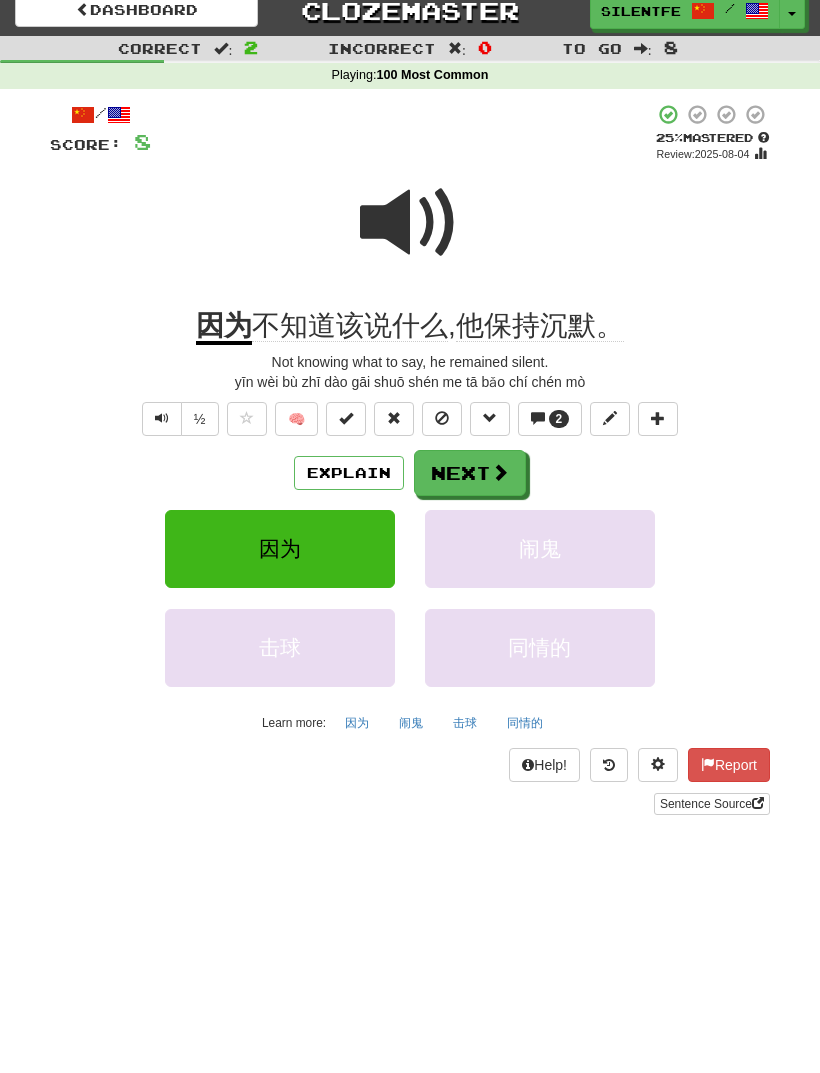click on "½" at bounding box center [200, 419] 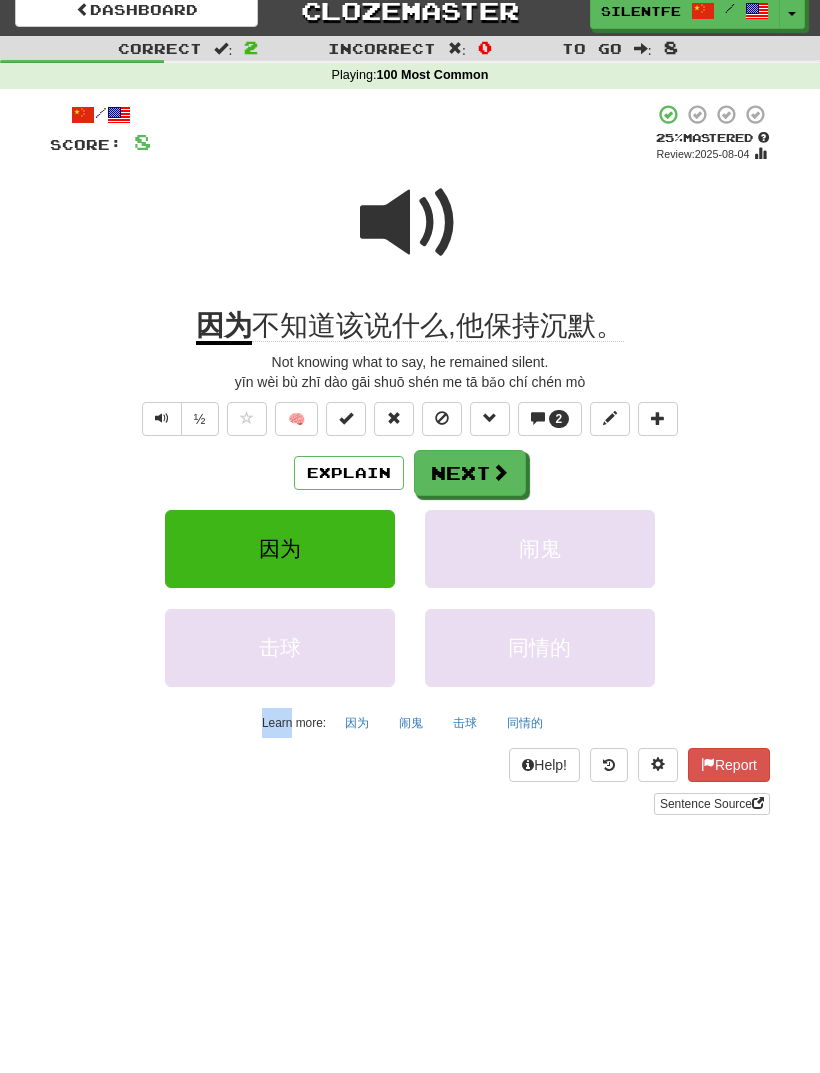 click on "Explain Next 因为 闹鬼 击球 同情的 Learn more: 因为 闹鬼 击球 同情的" at bounding box center [410, 594] 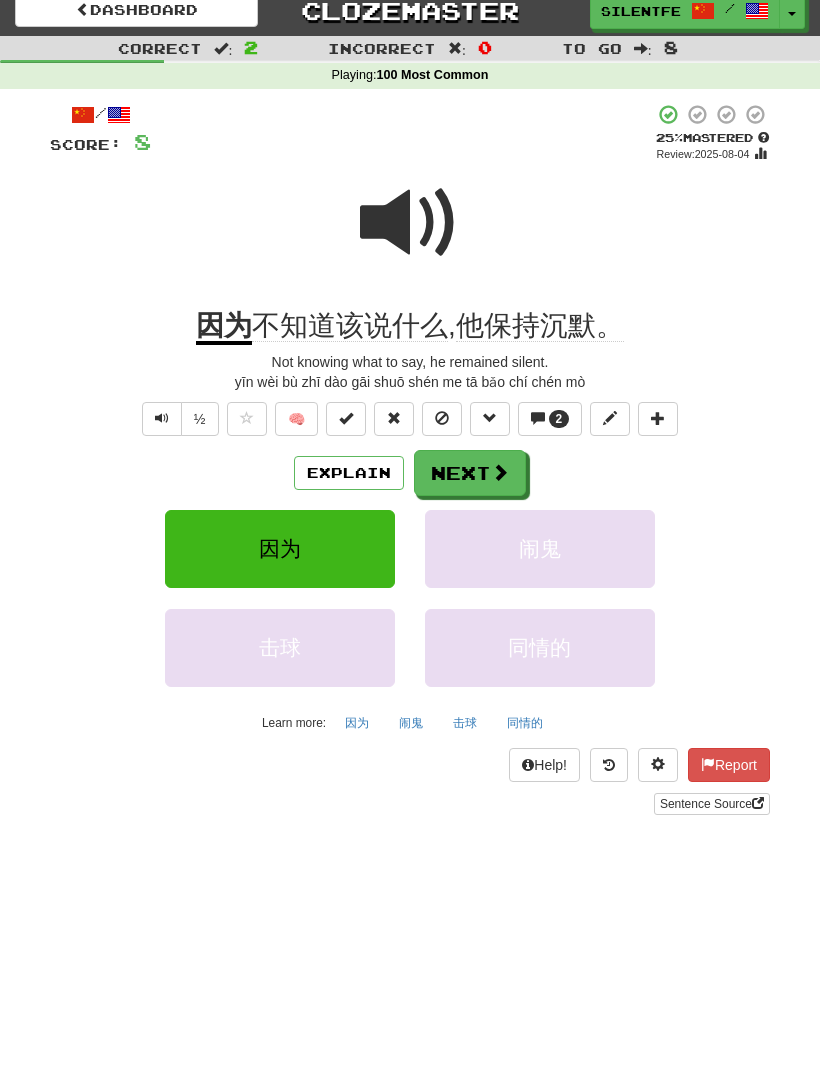 click on "½" at bounding box center [200, 419] 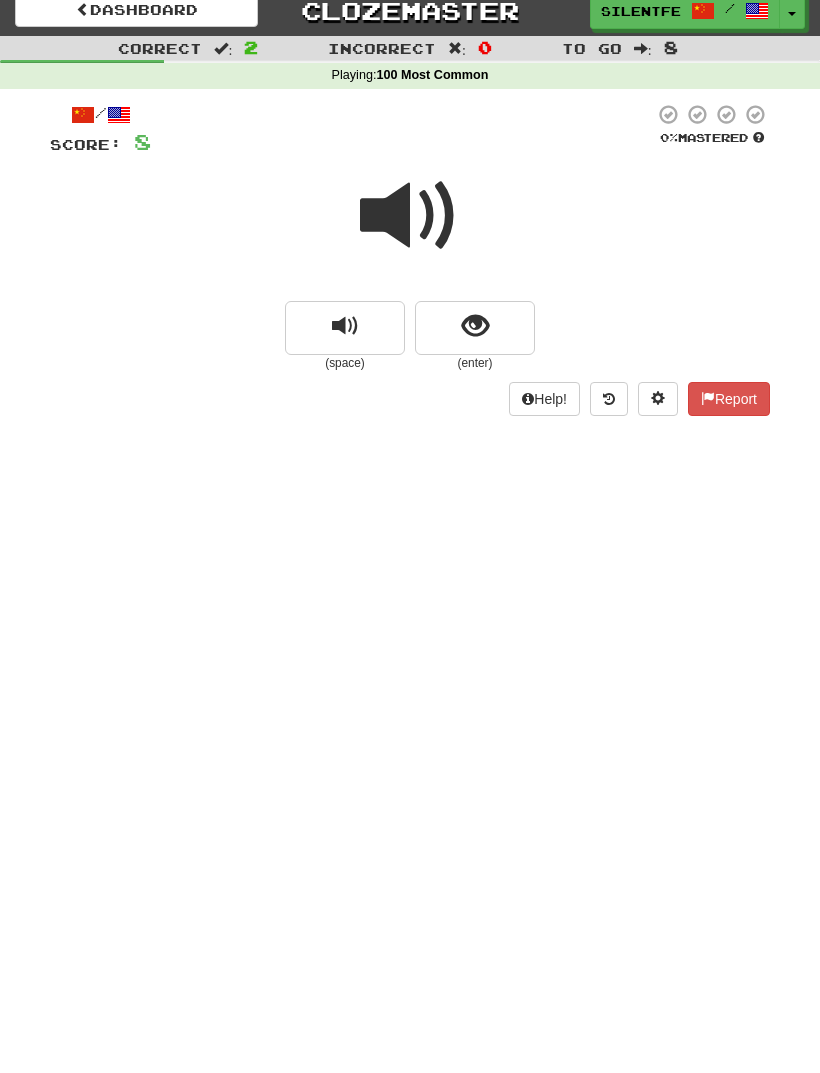 click at bounding box center (410, 216) 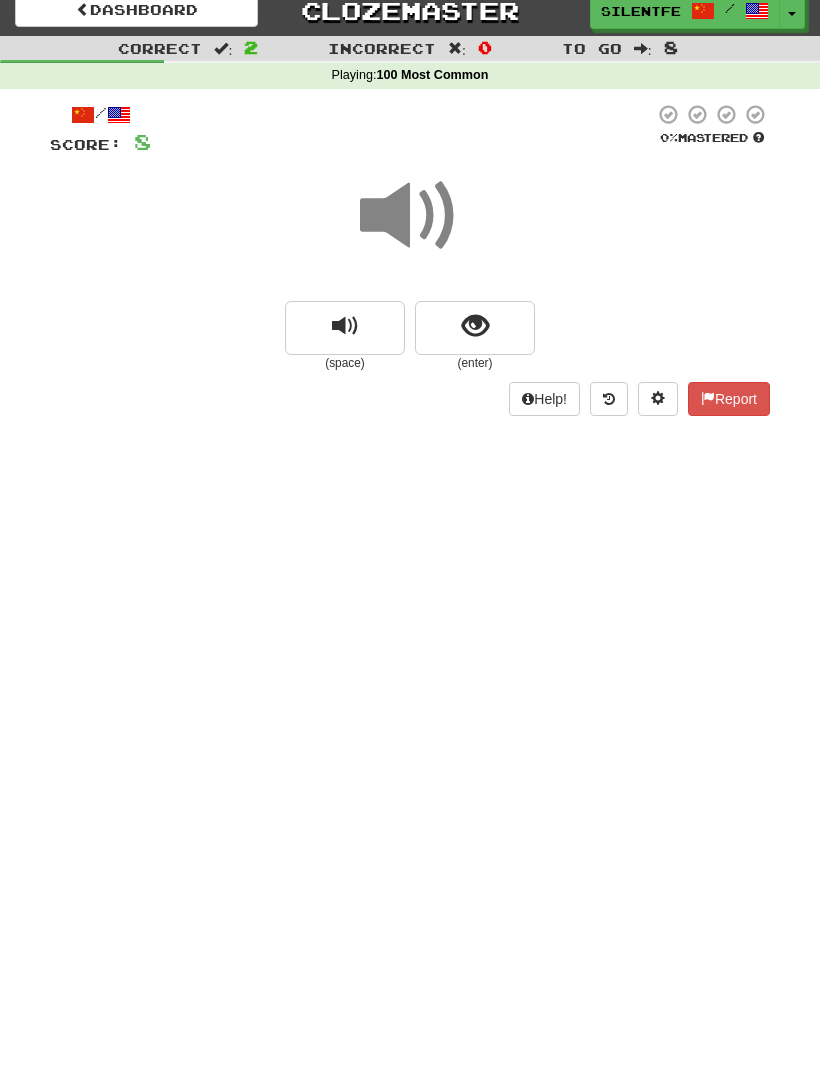 click at bounding box center (410, 216) 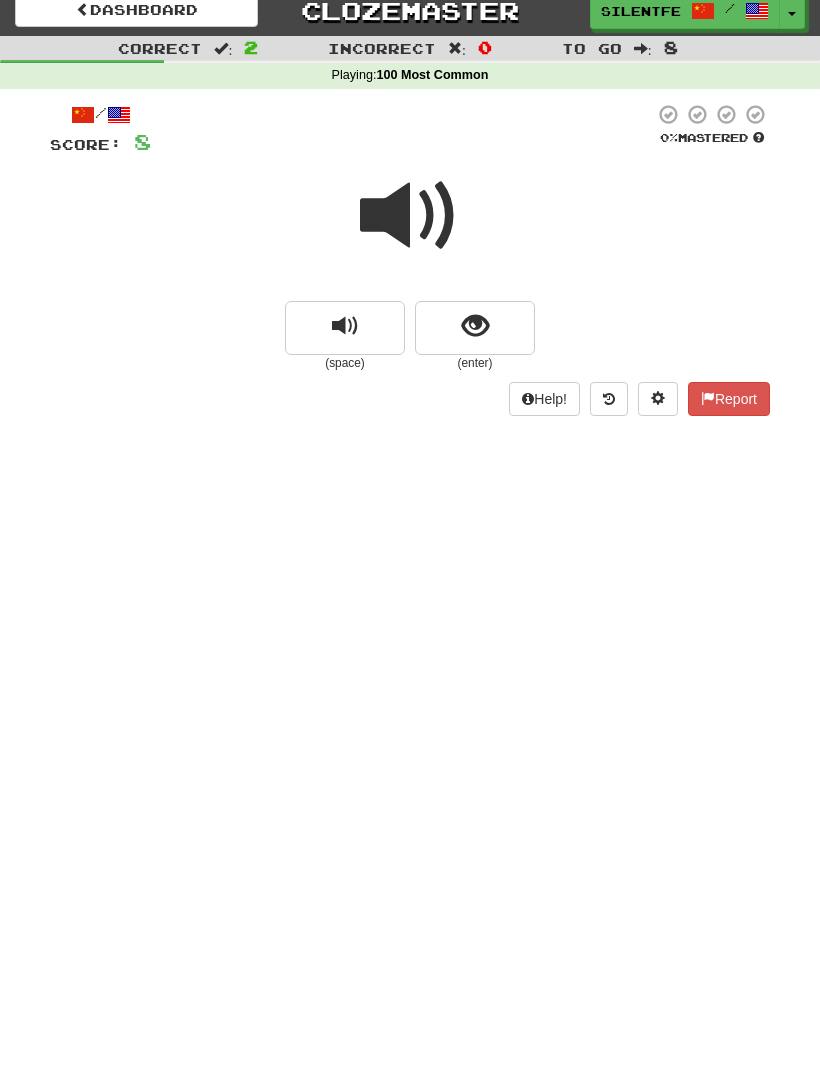 scroll, scrollTop: 13, scrollLeft: 0, axis: vertical 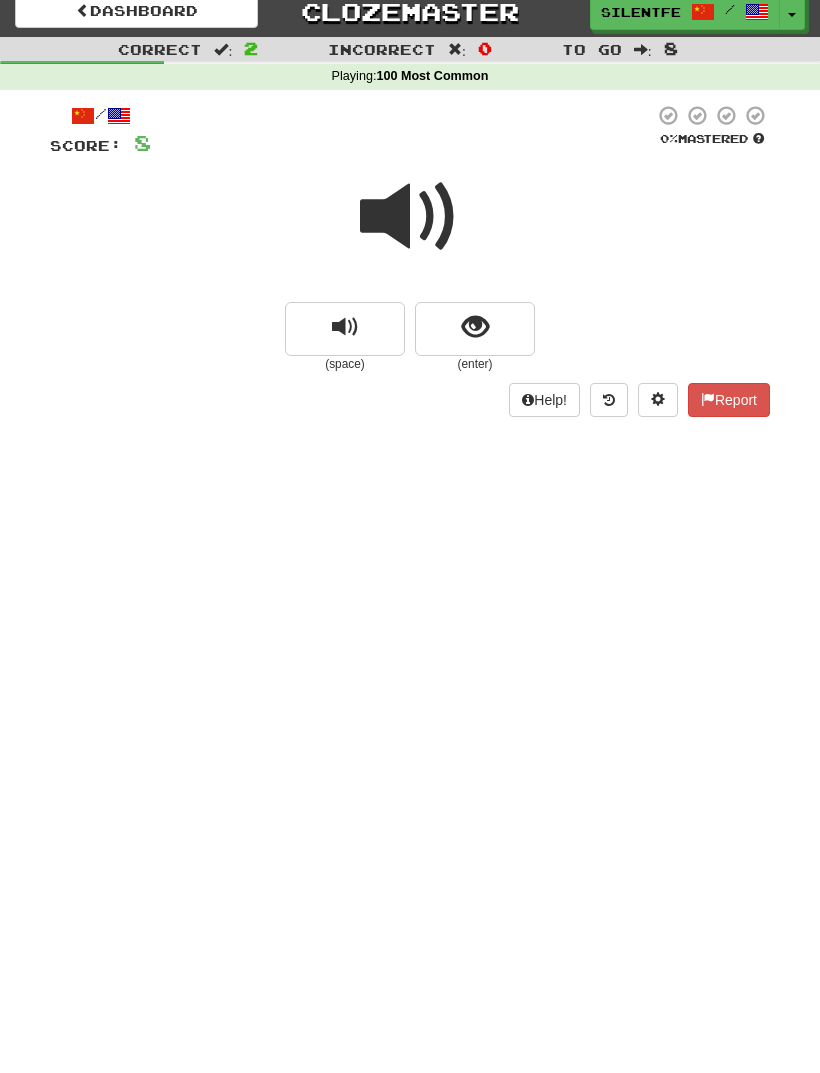click at bounding box center [410, 218] 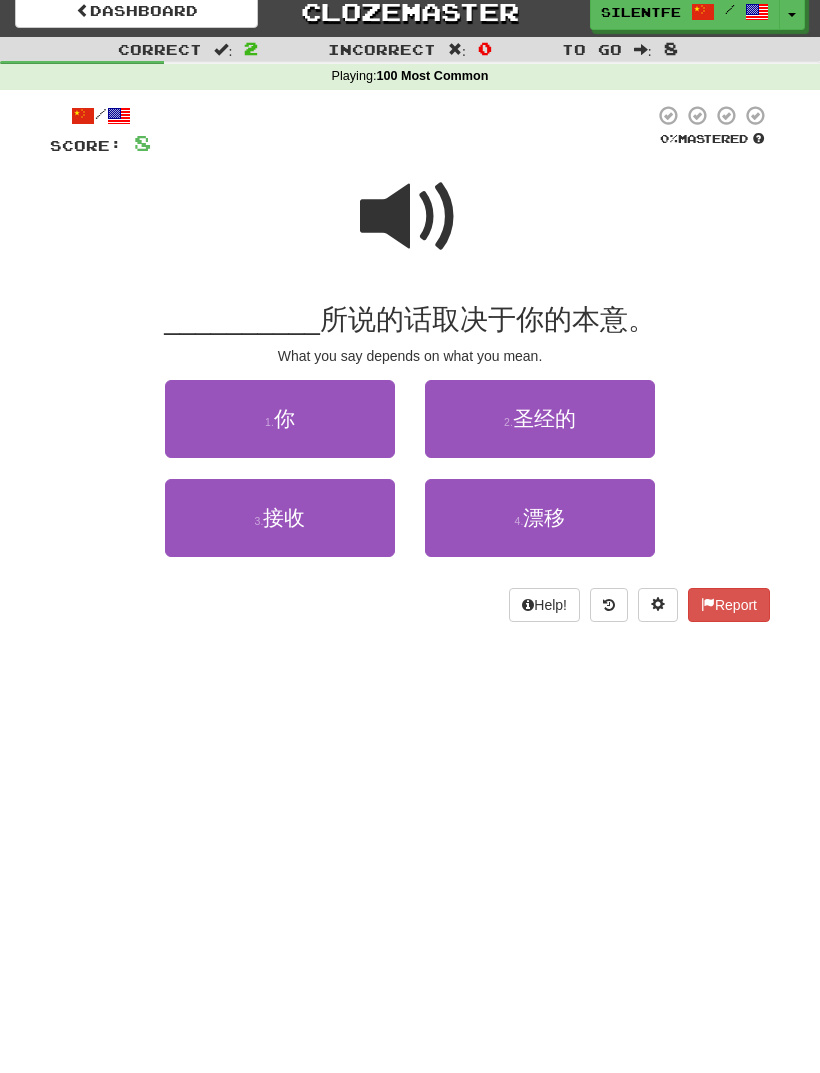 click at bounding box center (410, 217) 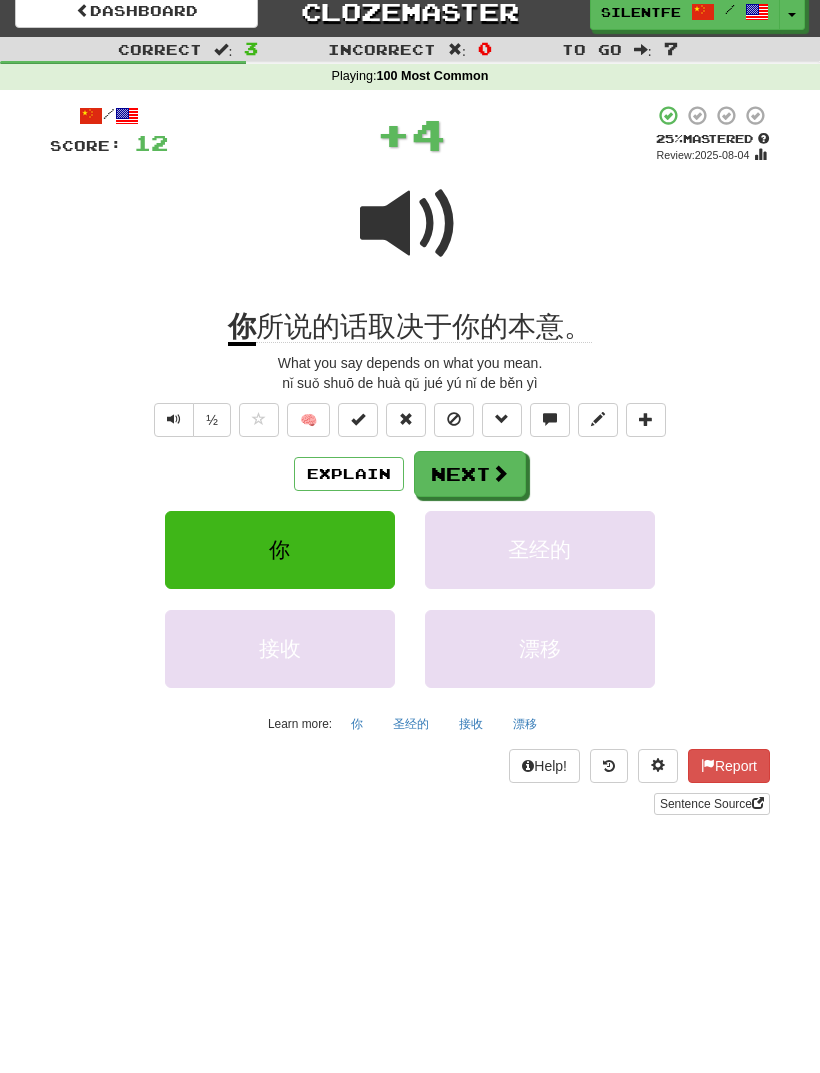 click on "Explain" at bounding box center [349, 474] 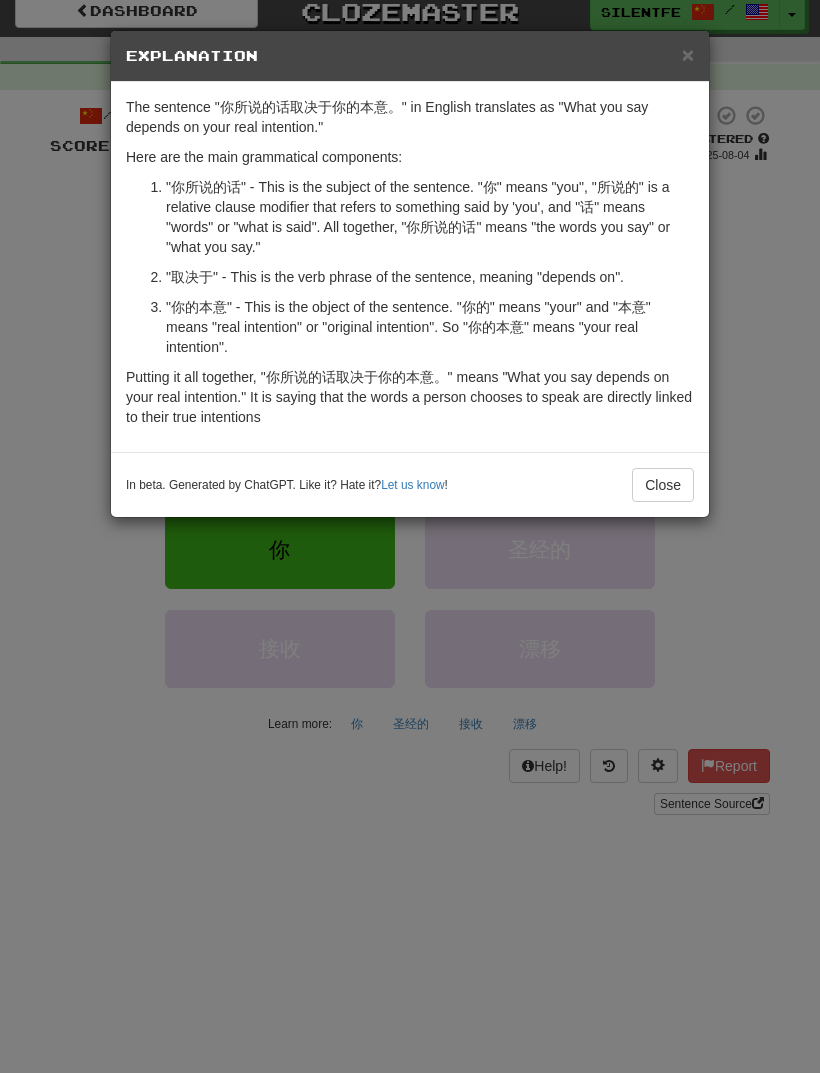 click on "×" at bounding box center (688, 54) 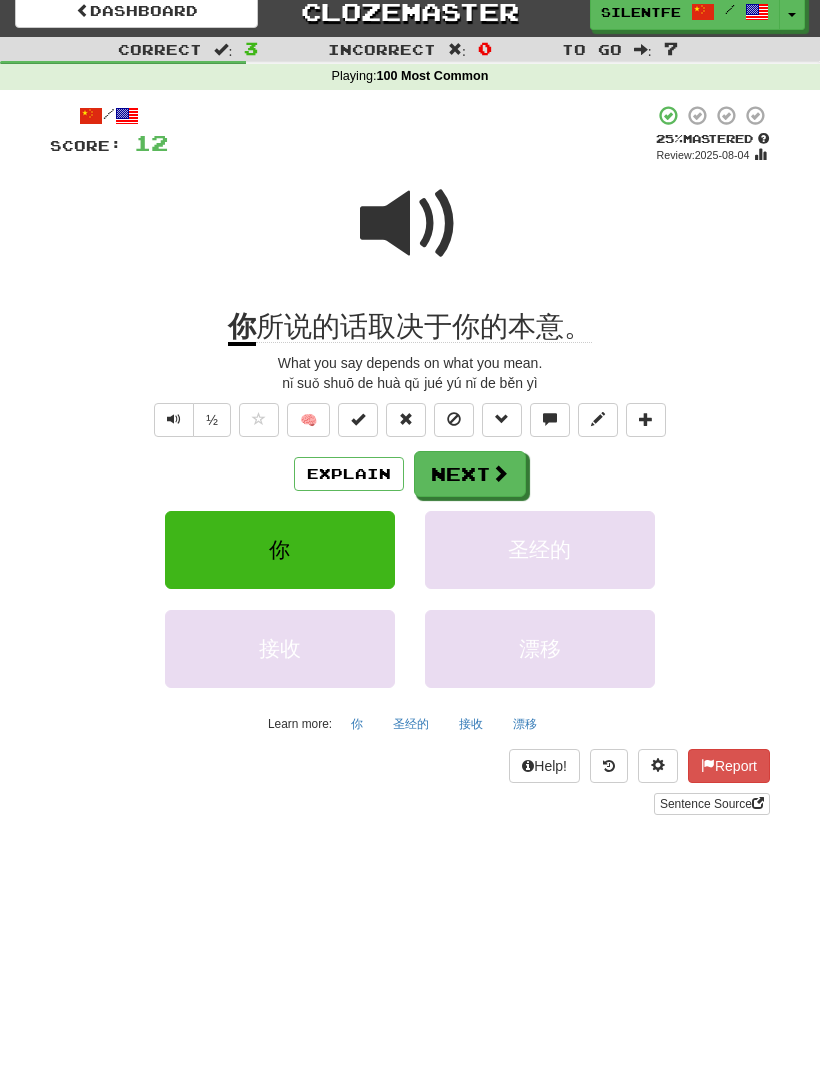 click on "Explain" at bounding box center (349, 474) 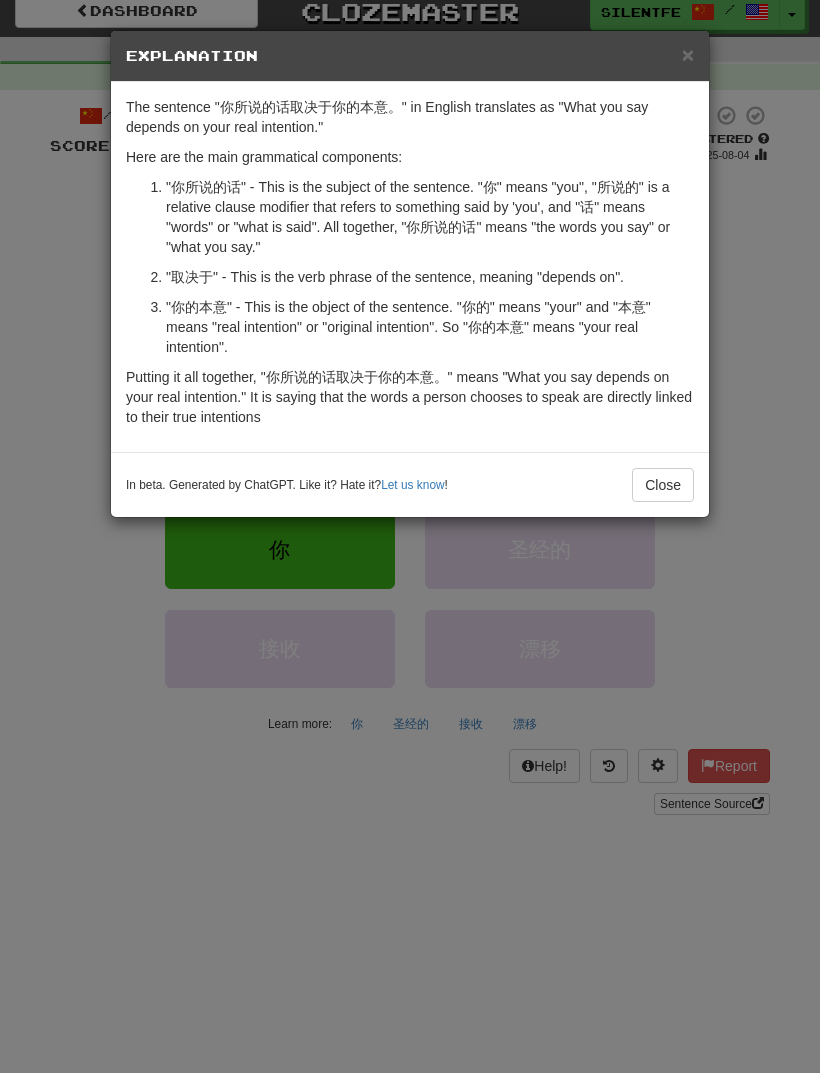 click on "× Explanation The sentence "你所说的话取决于你的本意。" in English translates as "What you say depends on your real intention."
Here are the main grammatical components:
"你所说的话" - This is the subject of the sentence. "你" means "you", "所说的" is a relative clause modifier that refers to something said by 'you', and "话" means "words" or "what is said". All together, "你所说的话" means "the words you say" or "what you say."
"取决于" - This is the verb phrase of the sentence, meaning "depends on".
"你的本意" - This is the object of the sentence. "你的" means "your" and "本意" means "real intention" or "original intention". So "你的本意" means "your real intention".
Putting it all together, "你所说的话取决于你的本意。" means "What you say depends on your real intention." It is saying that the words a person chooses to speak are directly linked to their true intentions In beta. Generated by ChatGPT. Like it? Hate it?  ! Close" at bounding box center [410, 536] 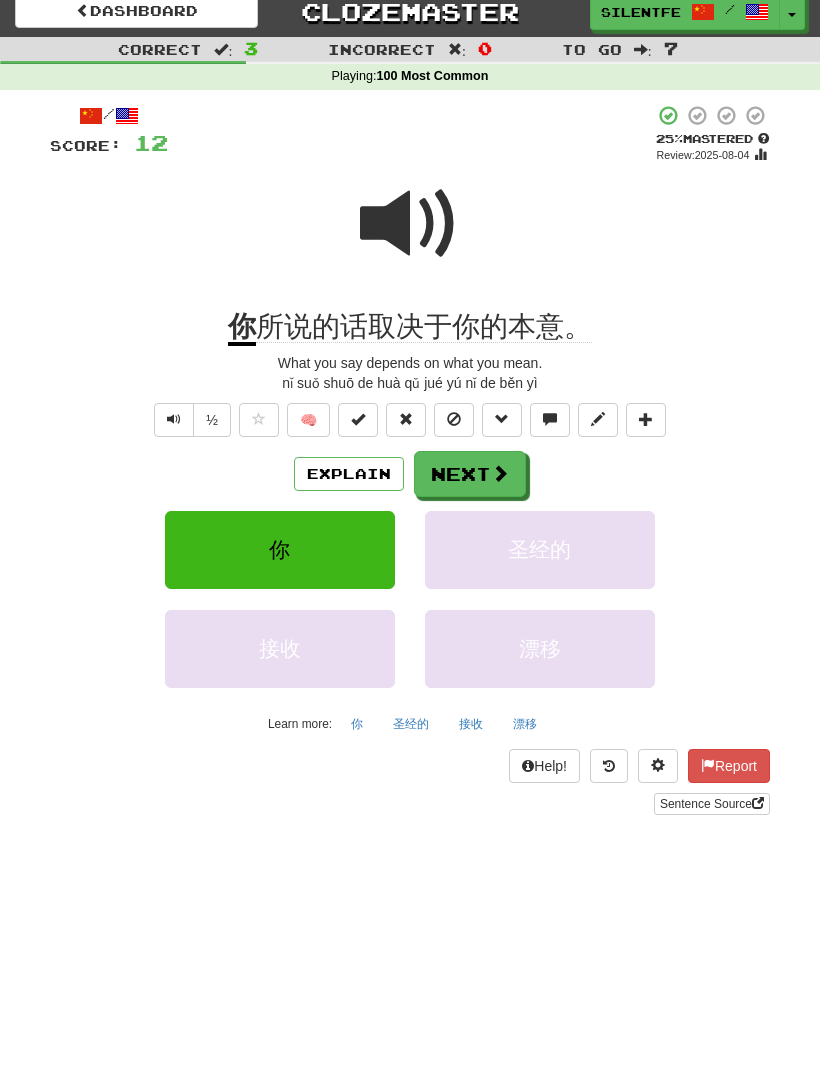 click on "Explain" at bounding box center (349, 474) 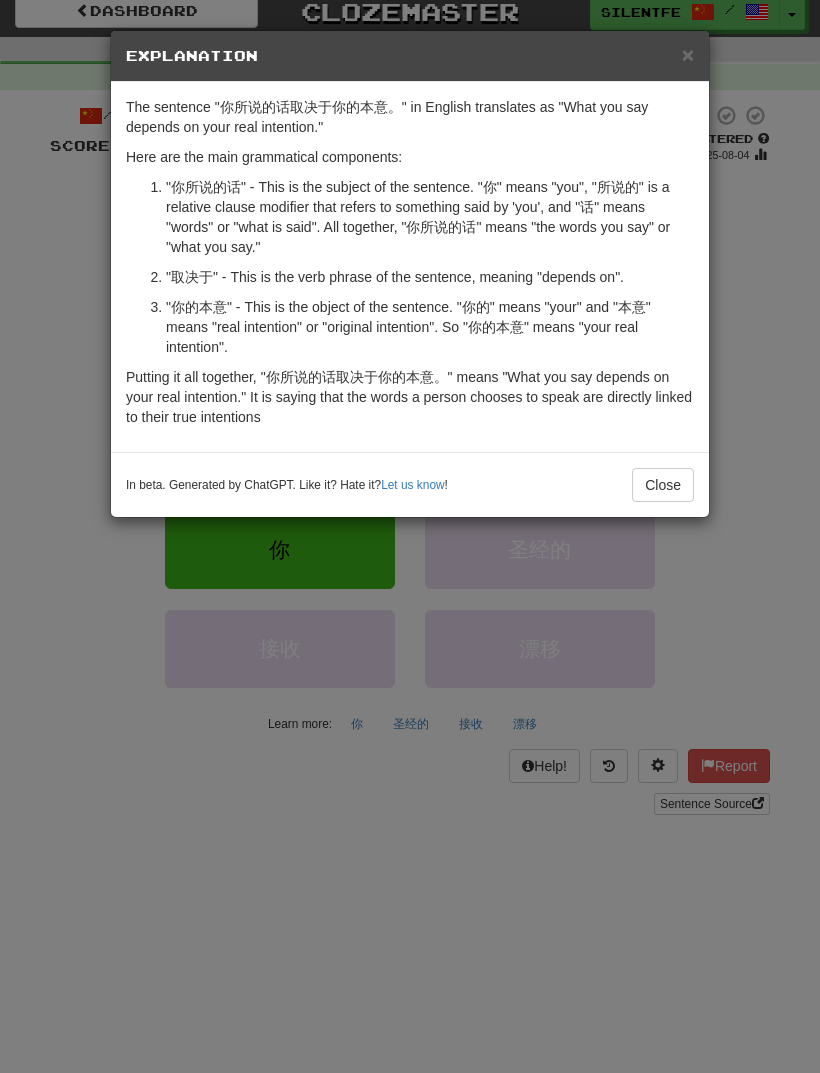 click on "× Explanation The sentence "你所说的话取决于你的本意。" in English translates as "What you say depends on your real intention."
Here are the main grammatical components:
"你所说的话" - This is the subject of the sentence. "你" means "you", "所说的" is a relative clause modifier that refers to something said by 'you', and "话" means "words" or "what is said". All together, "你所说的话" means "the words you say" or "what you say."
"取决于" - This is the verb phrase of the sentence, meaning "depends on".
"你的本意" - This is the object of the sentence. "你的" means "your" and "本意" means "real intention" or "original intention". So "你的本意" means "your real intention".
Putting it all together, "你所说的话取决于你的本意。" means "What you say depends on your real intention." It is saying that the words a person chooses to speak are directly linked to their true intentions In beta. Generated by ChatGPT. Like it? Hate it?  ! Close" at bounding box center (410, 536) 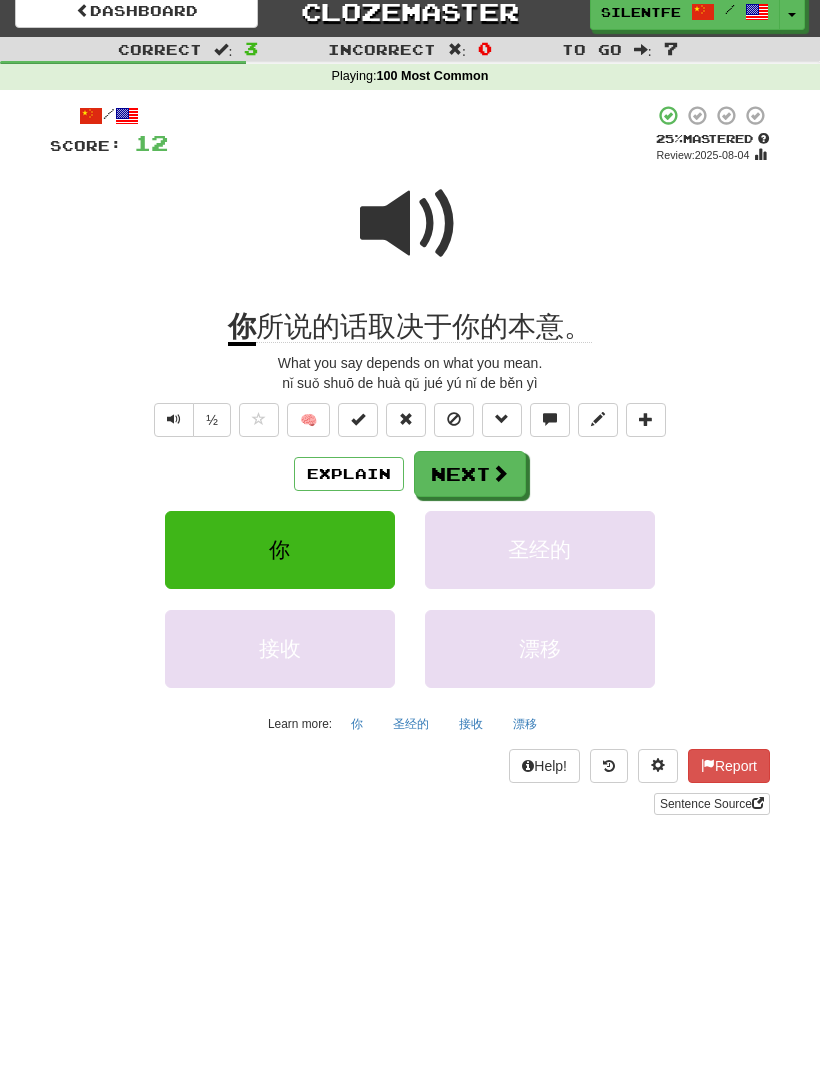click on "Dashboard
Clozemaster
SilentFeather1616
/
Toggle Dropdown
Dashboard
Leaderboard
Activity Feed
Notifications
Profile
Discussions
Español
/
English
Streak:
0
Review:
0
Points Today: 0
中文
/
English
Streak:
0
Review:
0
Points Today: 0
廣東話
/
English
Streak:
0
Review:
24
Points Today: 0
Languages
Account
Logout
SilentFeather1616
/
Toggle Dropdown
Dashboard
Leaderboard
Activity Feed
Notifications
Profile
Discussions
Español
/
English
Streak:
0
Review:
0
Points Today: 0
中文
/
English
Streak:
0
Review:
0
Points Today: 0" at bounding box center (410, 522) 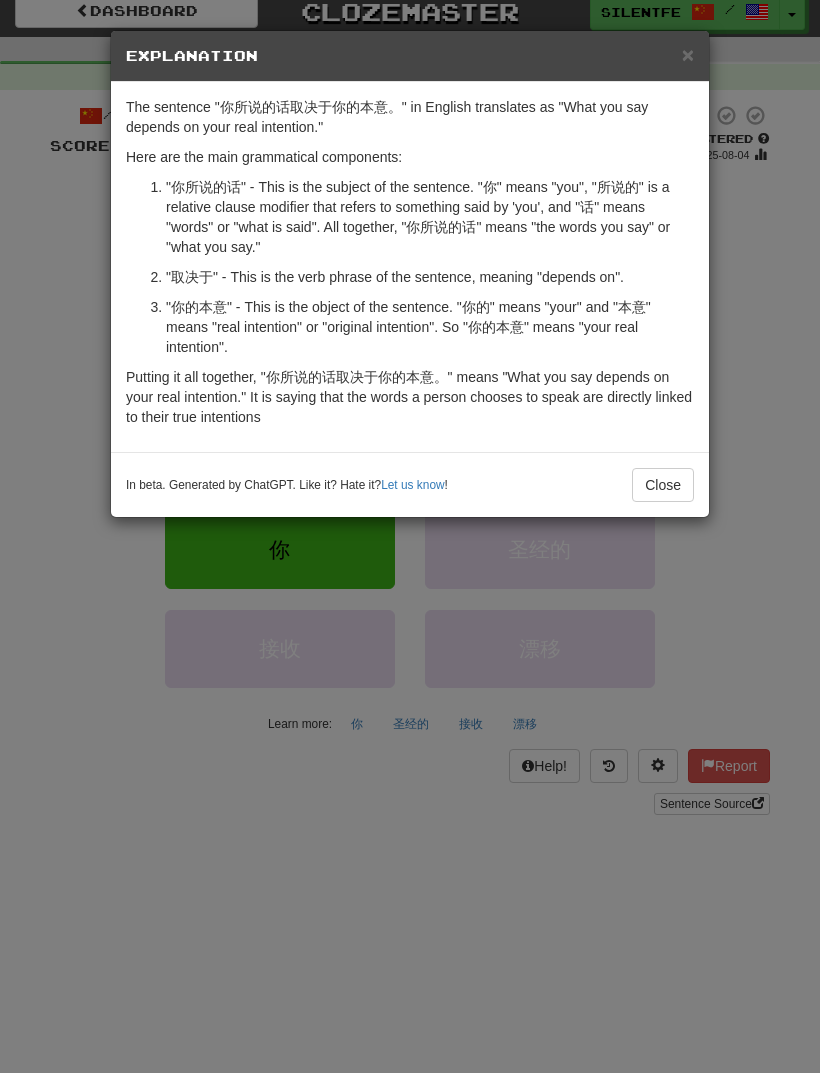 click on "× Explanation The sentence "你所说的话取决于你的本意。" in English translates as "What you say depends on your real intention."
Here are the main grammatical components:
"你所说的话" - This is the subject of the sentence. "你" means "you", "所说的" is a relative clause modifier that refers to something said by 'you', and "话" means "words" or "what is said". All together, "你所说的话" means "the words you say" or "what you say."
"取决于" - This is the verb phrase of the sentence, meaning "depends on".
"你的本意" - This is the object of the sentence. "你的" means "your" and "本意" means "real intention" or "original intention". So "你的本意" means "your real intention".
Putting it all together, "你所说的话取决于你的本意。" means "What you say depends on your real intention." It is saying that the words a person chooses to speak are directly linked to their true intentions In beta. Generated by ChatGPT. Like it? Hate it?  ! Close" at bounding box center (410, 536) 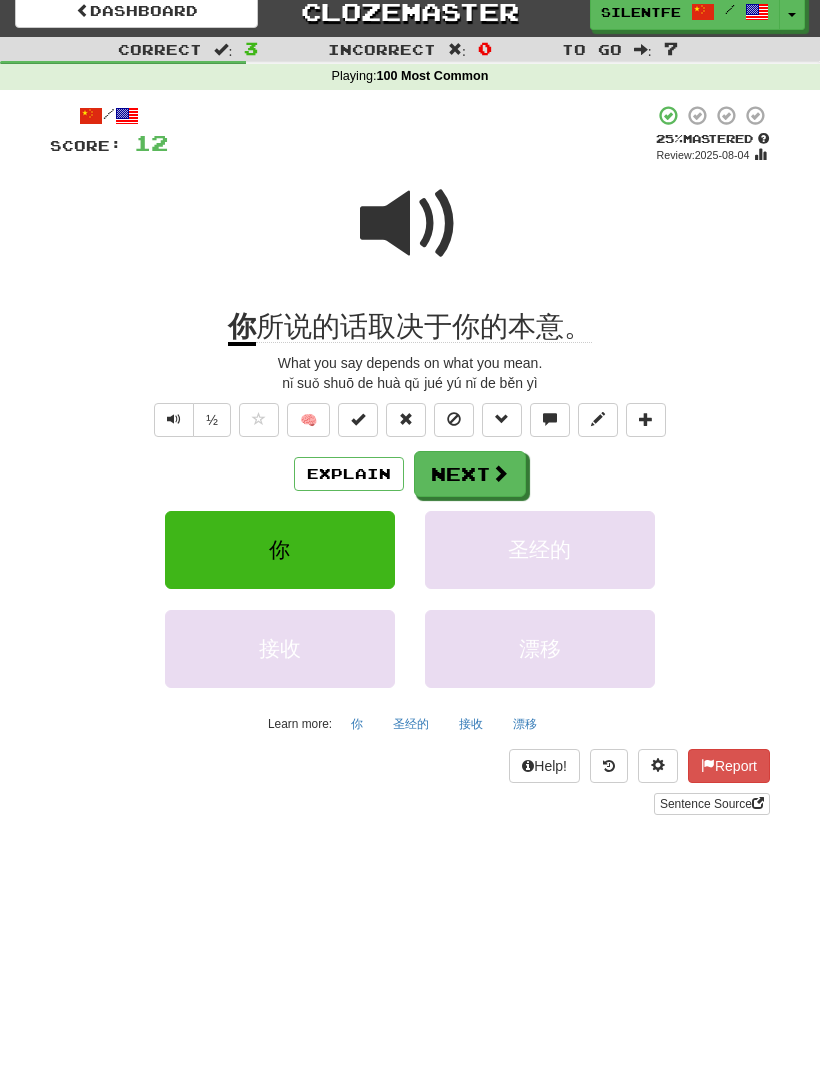 click at bounding box center (410, 224) 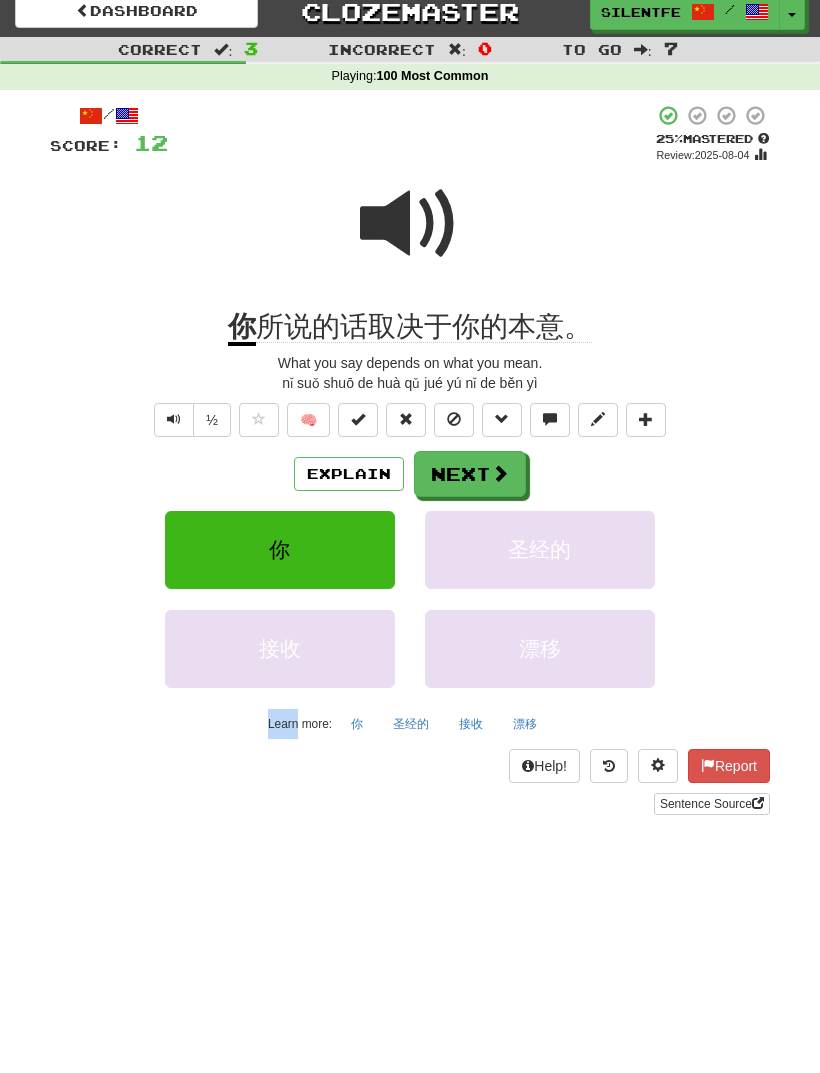 click on "接收" at bounding box center (471, 724) 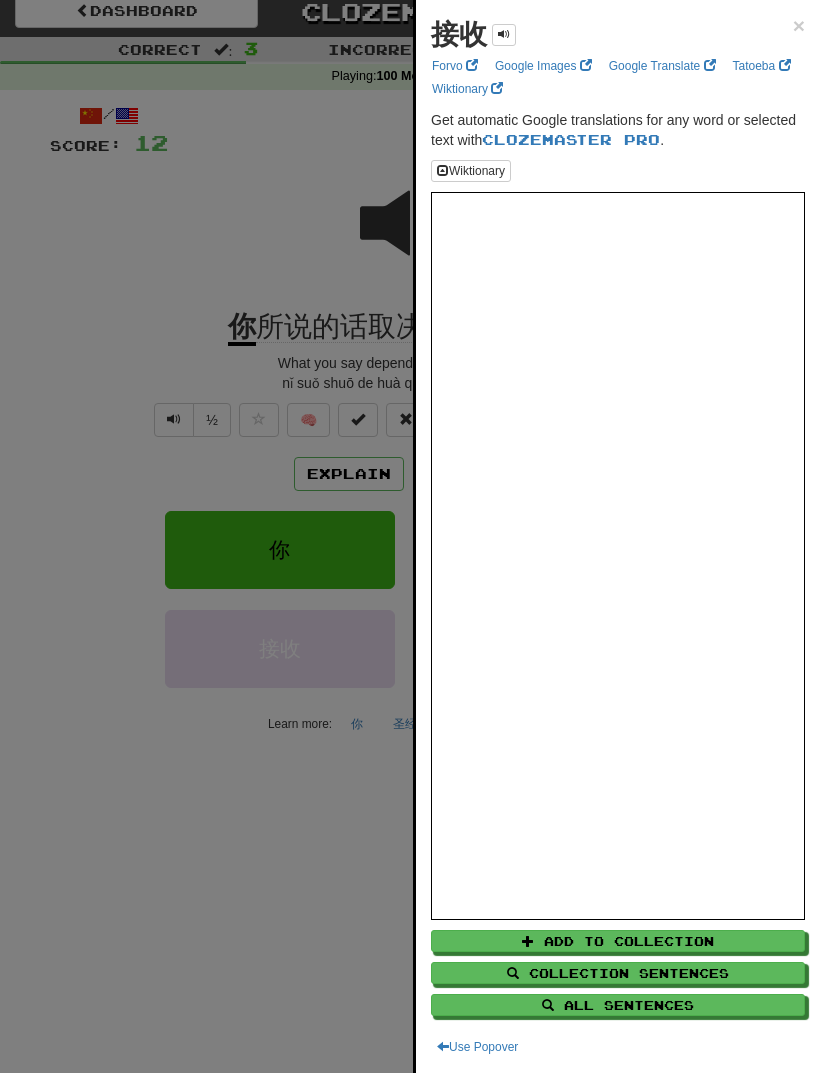scroll, scrollTop: 0, scrollLeft: 0, axis: both 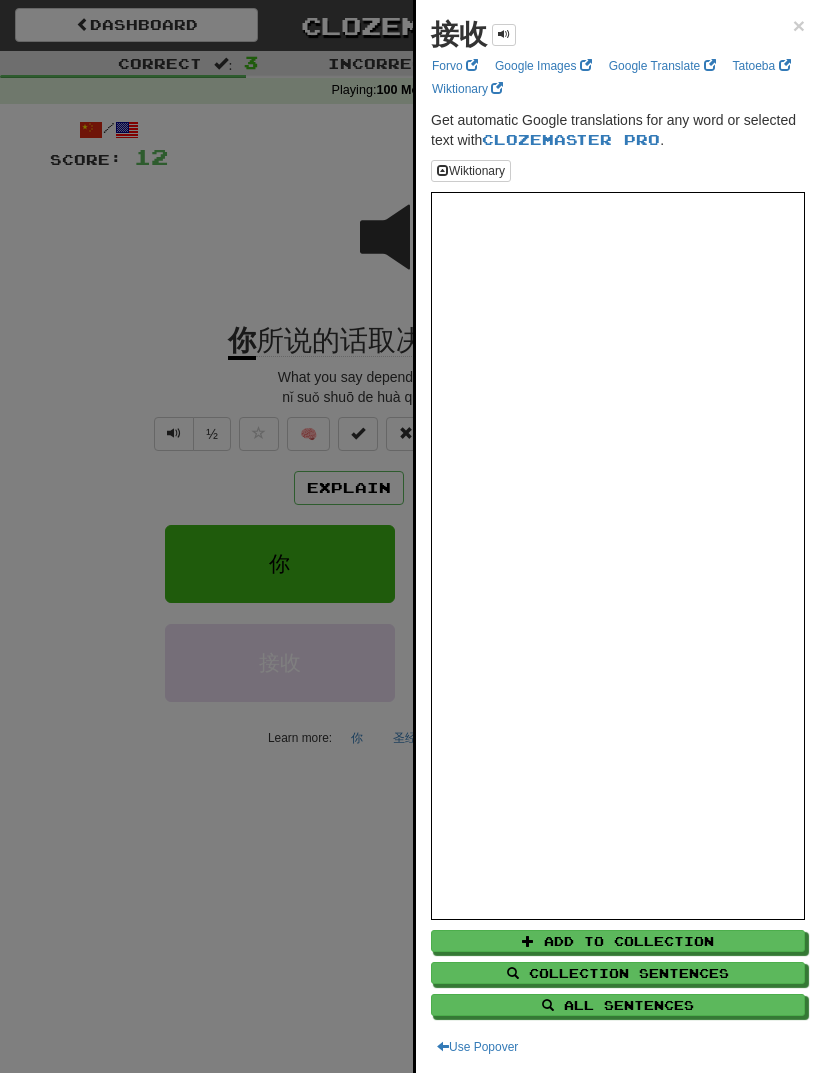 click on "×" at bounding box center [799, 25] 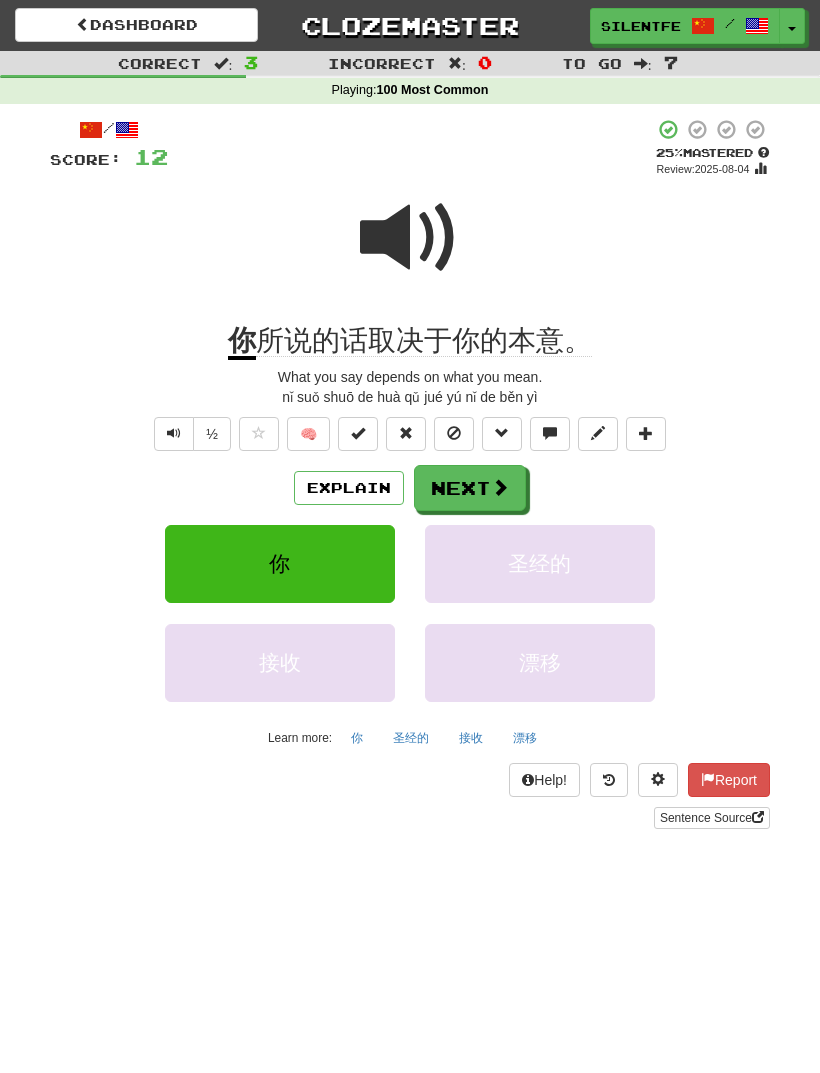 click on "Next" at bounding box center (470, 488) 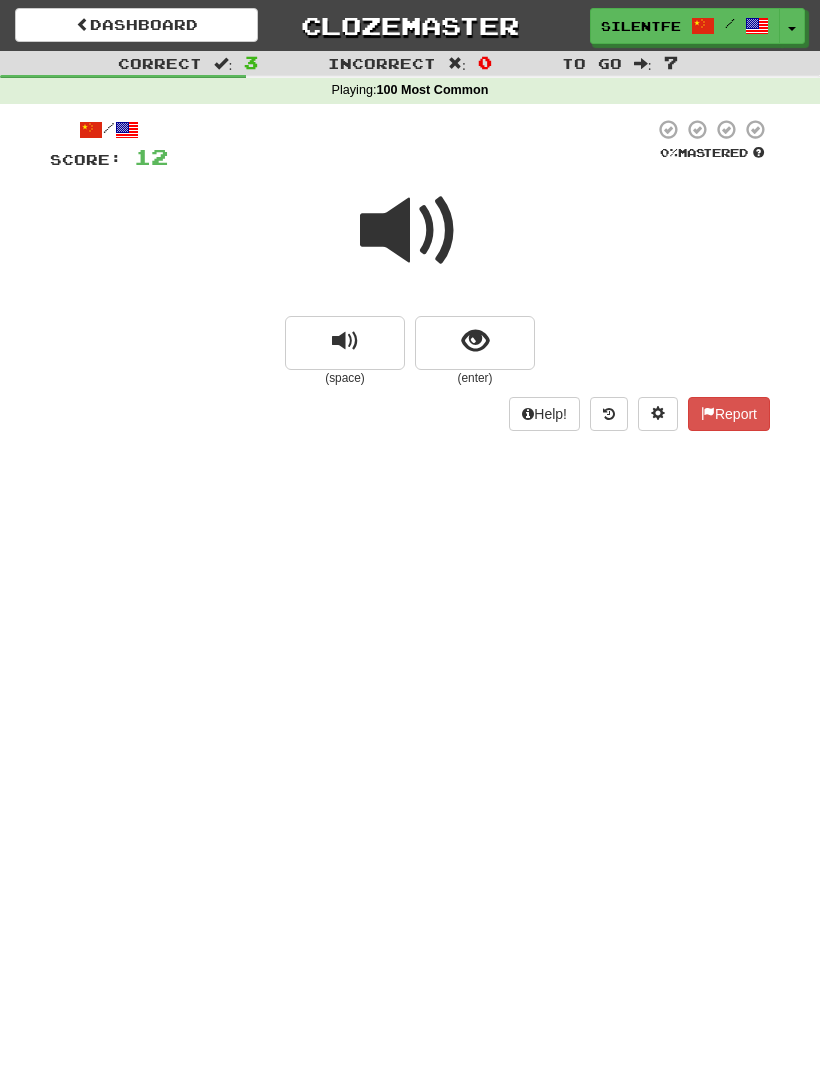 click at bounding box center [410, 231] 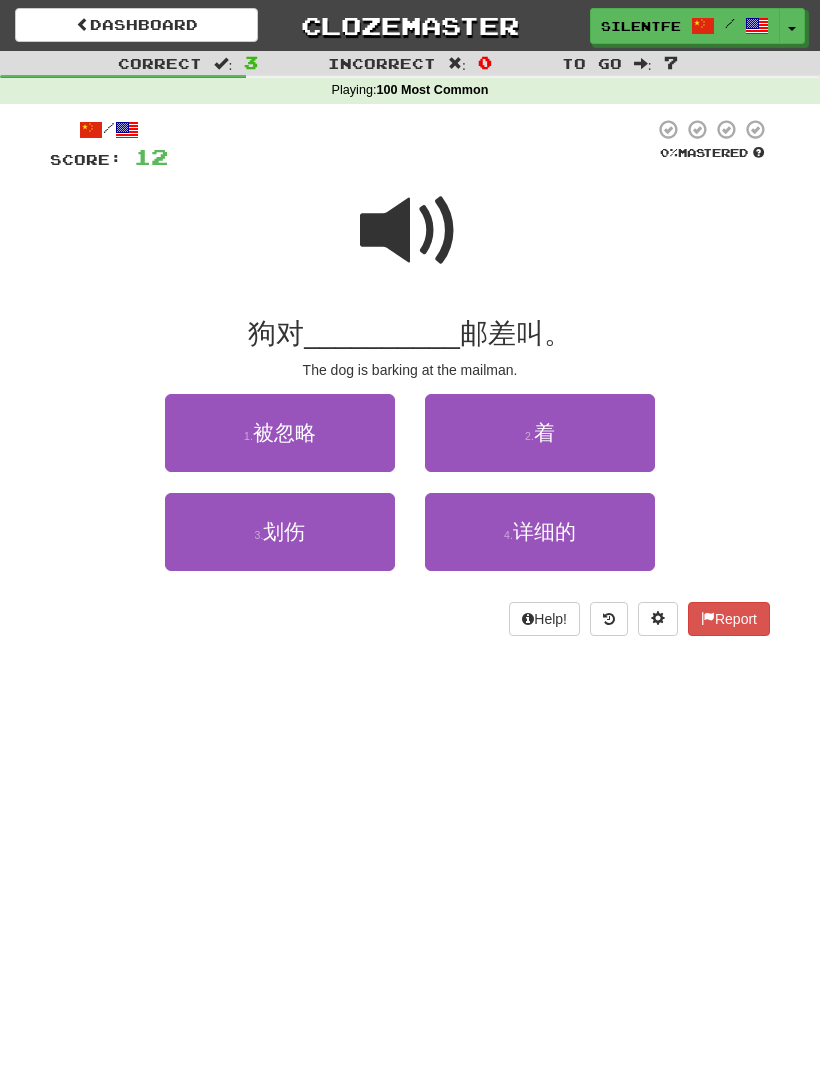 click on "3 .  划伤" at bounding box center (280, 532) 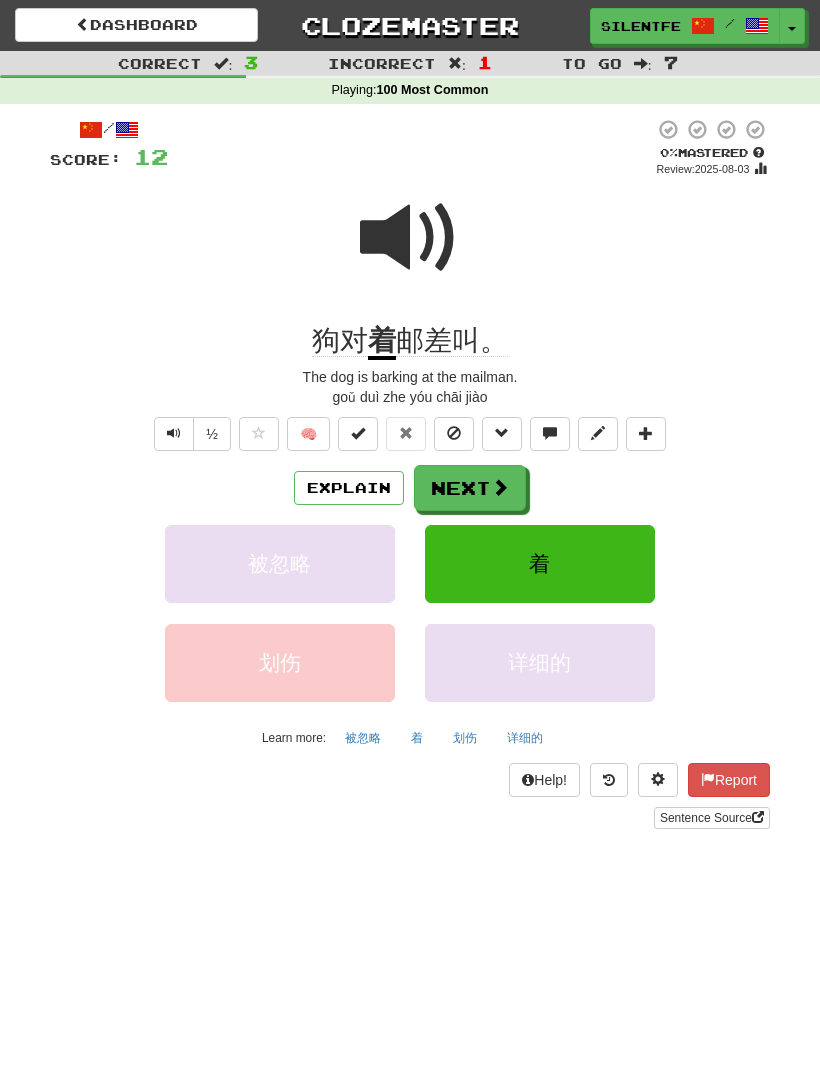 click on "Explain" at bounding box center [349, 488] 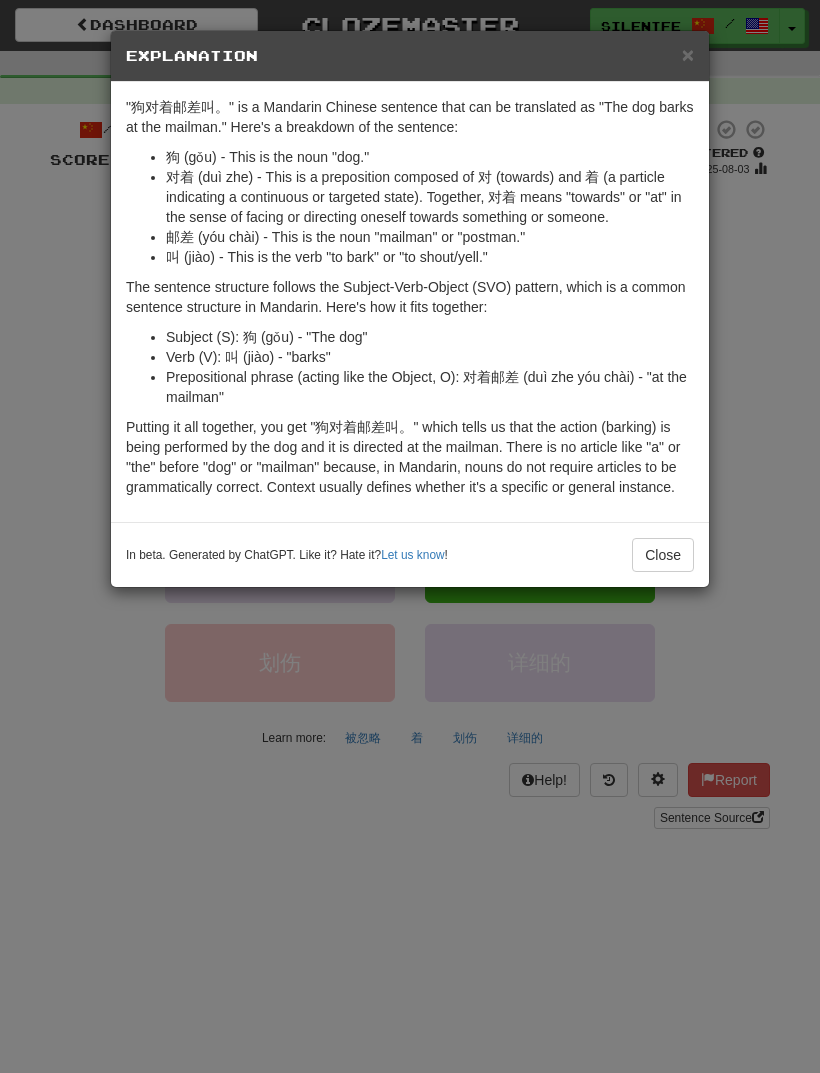 click on "× Explanation "狗对着邮差叫。" is a Mandarin Chinese sentence that can be translated as "The dog barks at the mailman." Here's a breakdown of the sentence:
狗 (gǒu) - This is the noun "dog."
对着 (duì zhe) - This is a preposition composed of 对 (towards) and 着 (a particle indicating a continuous or targeted state). Together, 对着 means "towards" or "at" in the sense of facing or directing oneself towards something or someone.
邮差 (yóu chài) - This is the noun "mailman" or "postman."
叫 (jiào) - This is the verb "to bark" or "to shout/yell."
The sentence structure follows the Subject-Verb-Object (SVO) pattern, which is a common sentence structure in Mandarin. Here's how it fits together:
Subject (S): 狗 (gǒu) - "The dog"
Verb (V): 叫 (jiào) - "barks"
Prepositional phrase (acting like the Object, O): 对着邮差 (duì zhe yóu chài) - "at the mailman"
In beta. Generated by ChatGPT. Like it? Hate it?  Let us know ! Close" at bounding box center (410, 536) 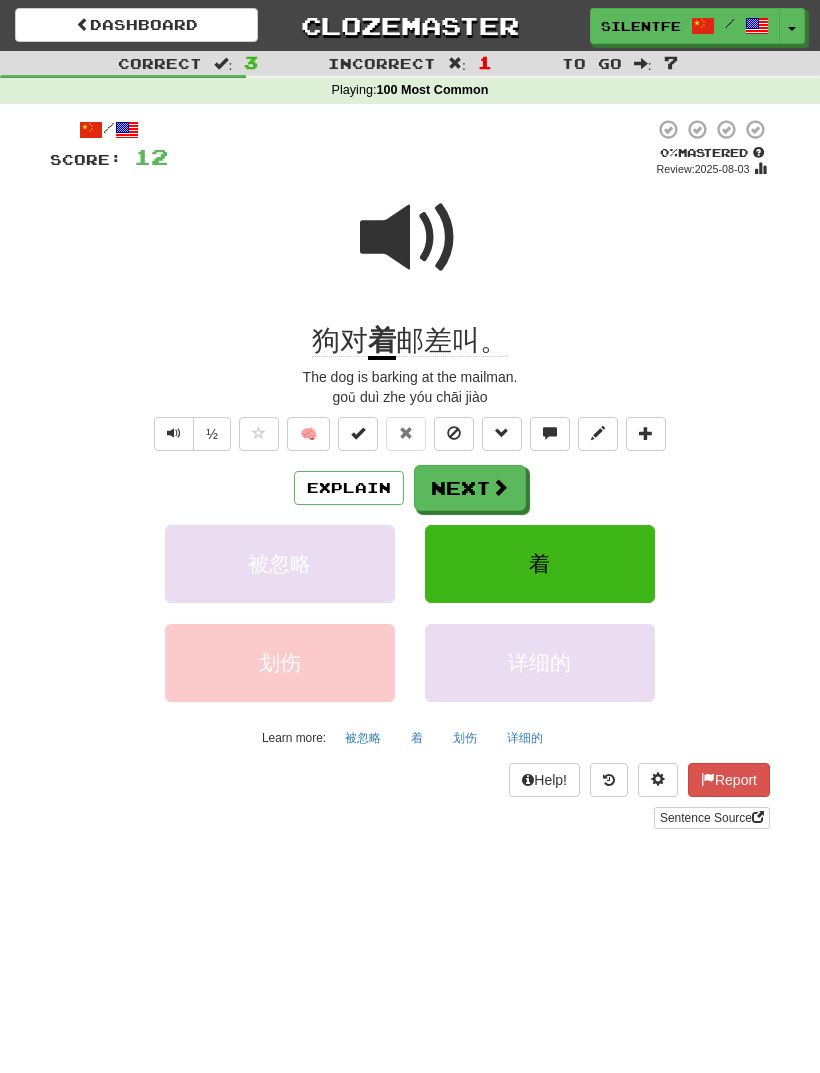 click at bounding box center (174, 433) 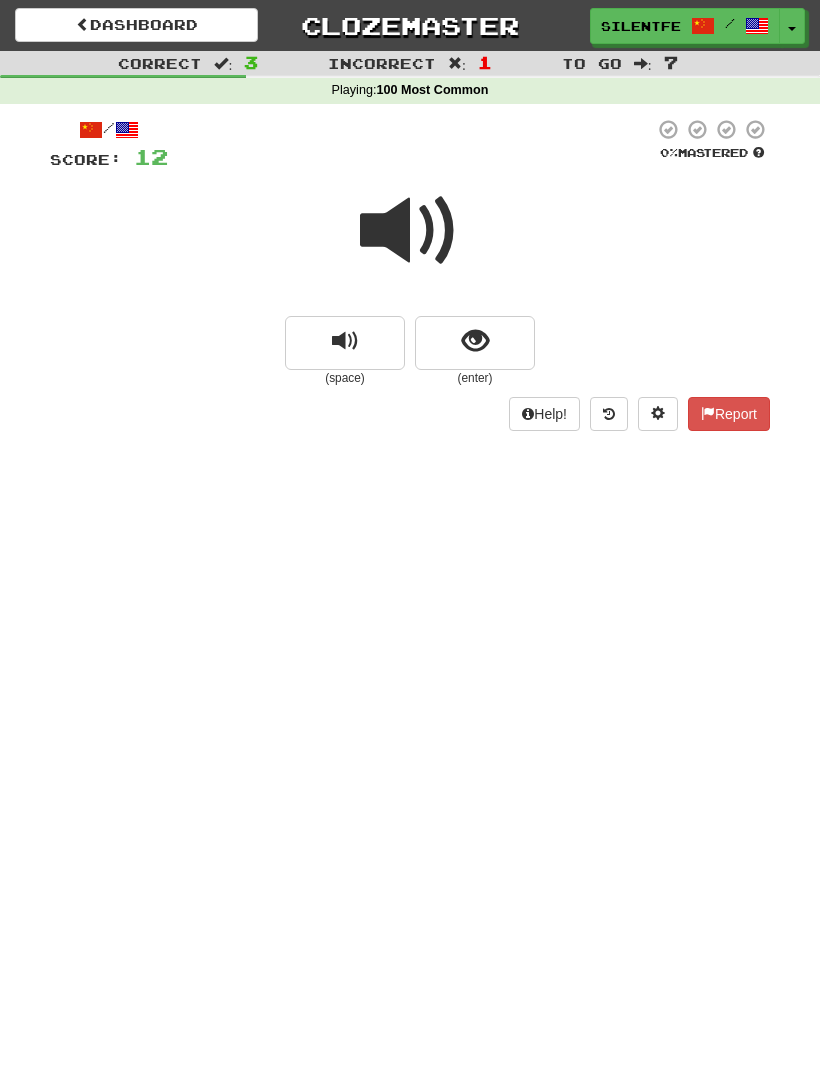 click at bounding box center [410, 231] 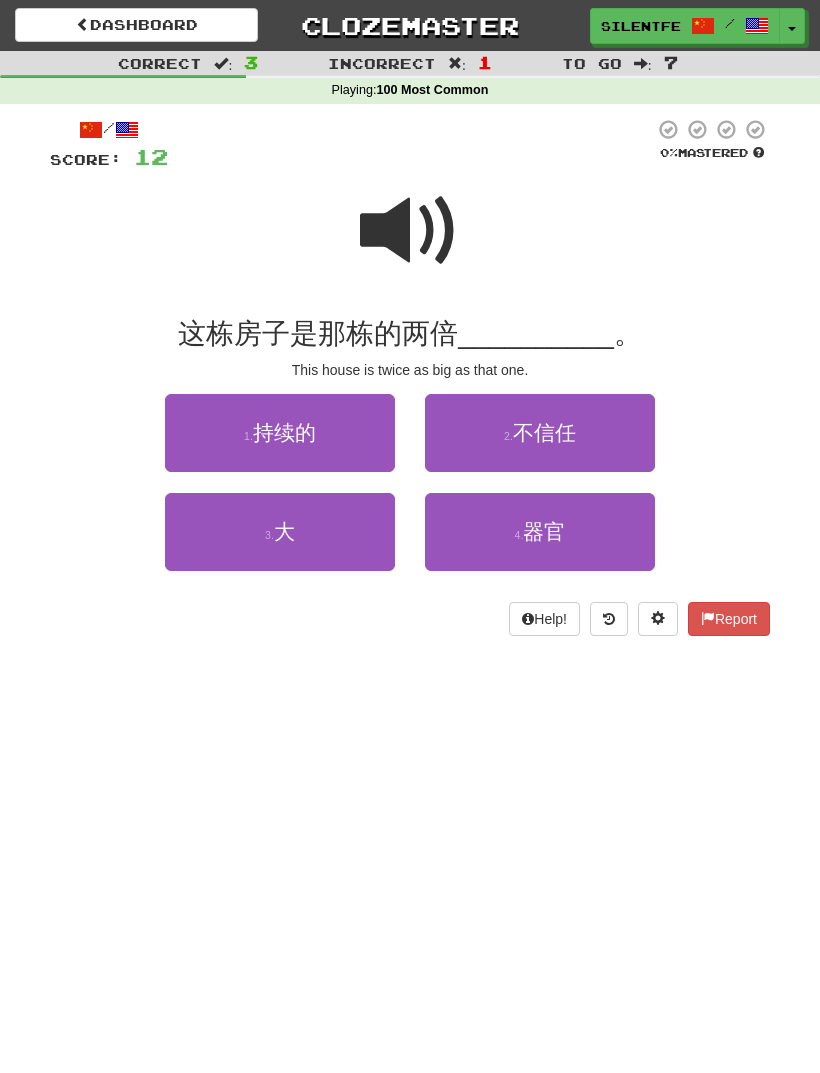 click at bounding box center [410, 231] 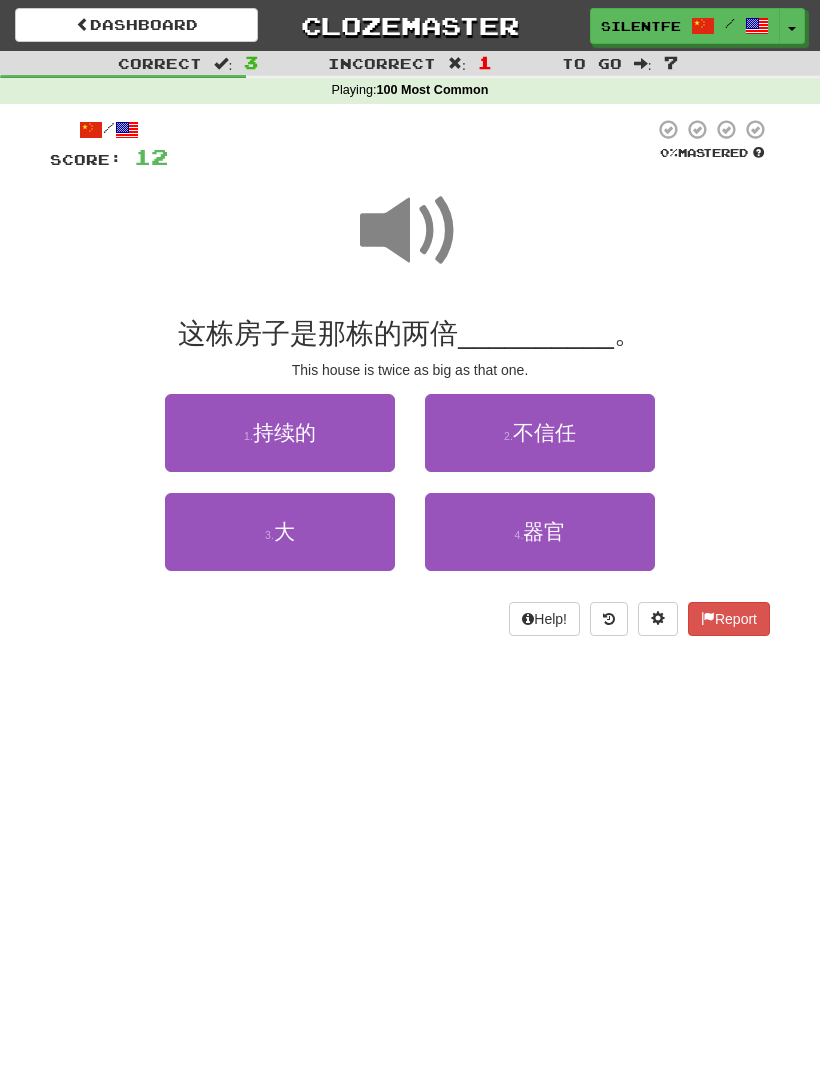 click at bounding box center [410, 231] 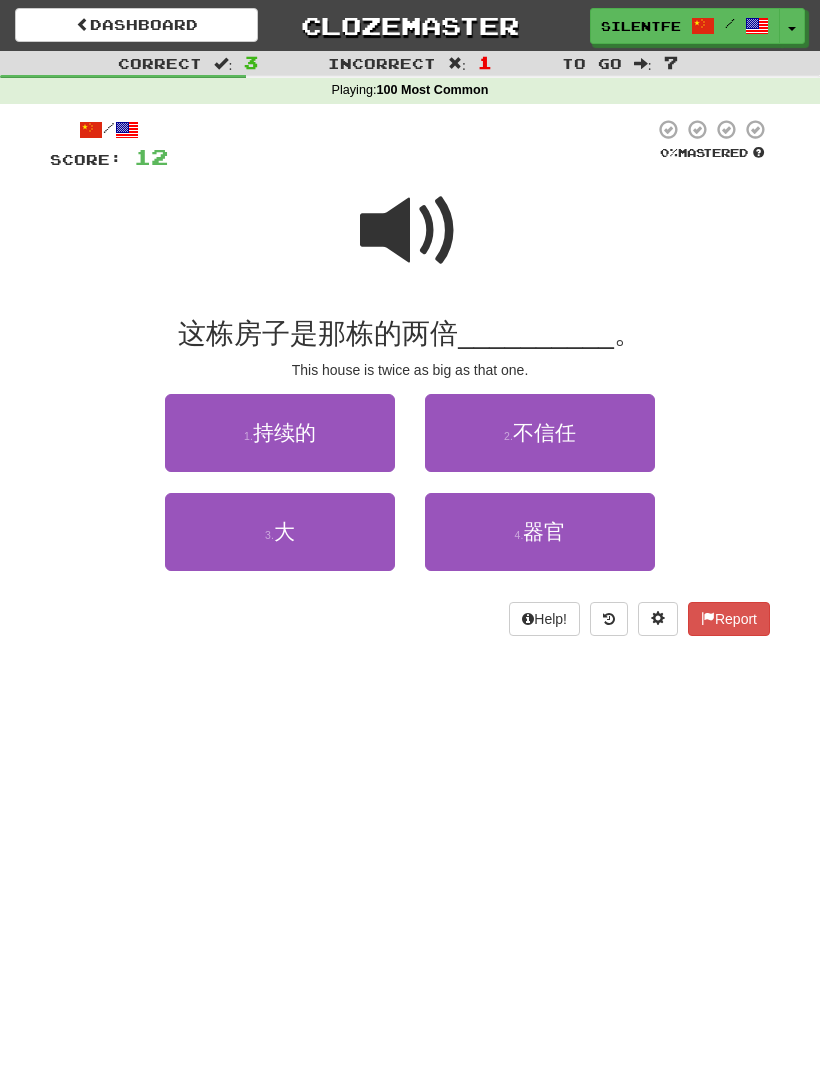 click on "3 .  大" at bounding box center [280, 532] 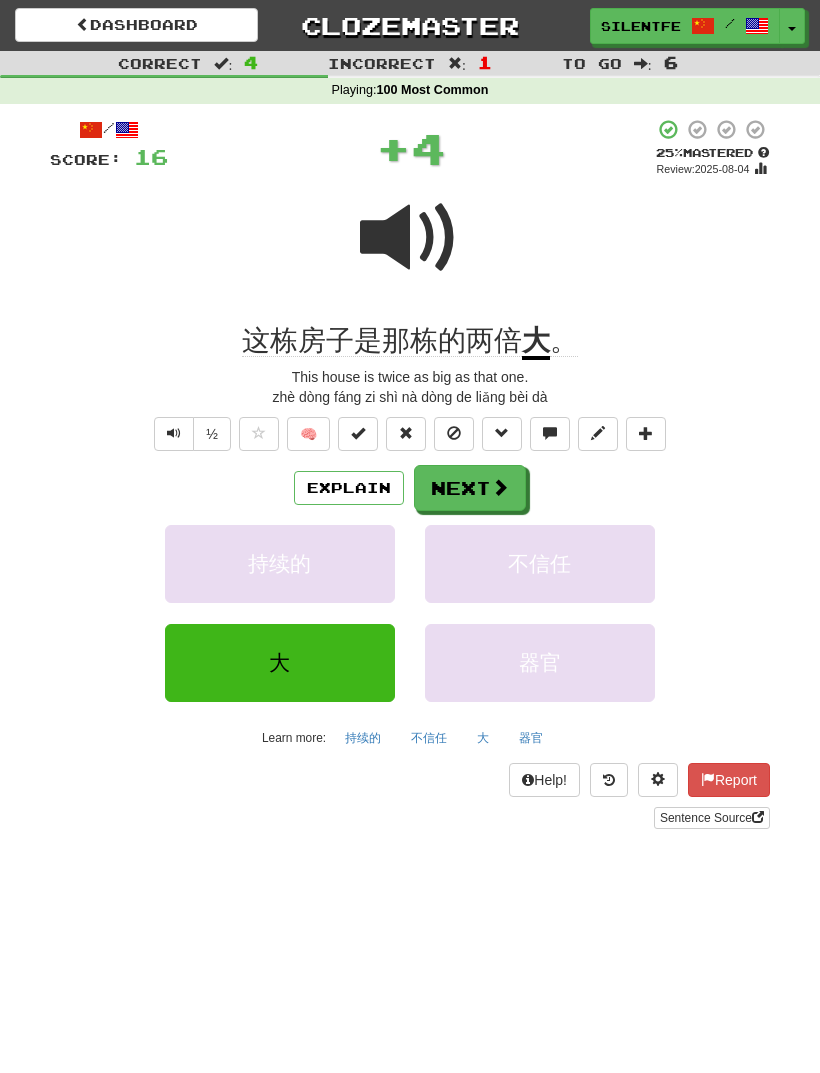 click on "Explain" at bounding box center [349, 488] 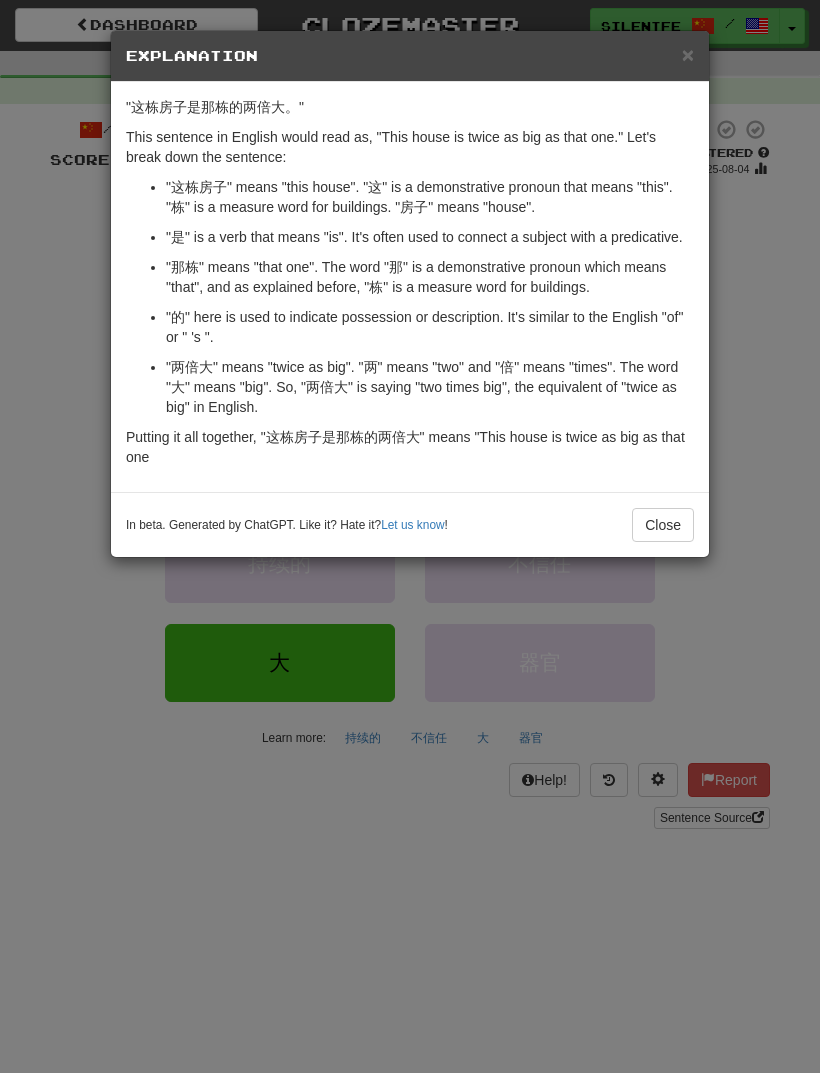 click on "× Explanation "这栋房子是那栋的两倍大。"
This sentence in English would read as, "This house is twice as big as that one." Let's break down the sentence:
"这栋房子" means "this house". "这" is a demonstrative pronoun that means "this". "栋" is a measure word for buildings. "房子" means "house".
"是" is a verb that means "is". It's often used to connect a subject with a predicative.
"那栋" means "that one". The word "那" is a demonstrative pronoun which means "that", and as explained before, "栋" is a measure word for buildings.
"的" here is used to indicate possession or description. It's similar to the English "of" or " 's
"两倍大" means "twice as big". "两" means "two" and "倍" means "times". The word "大" means "big". So, "两倍大" is saying "two times big", the equivalent of "twice as big" in English.
Putting it all together, "这栋房子是那栋的两倍大" means "This house is twice as big as that one Let us know ! Close" at bounding box center (410, 536) 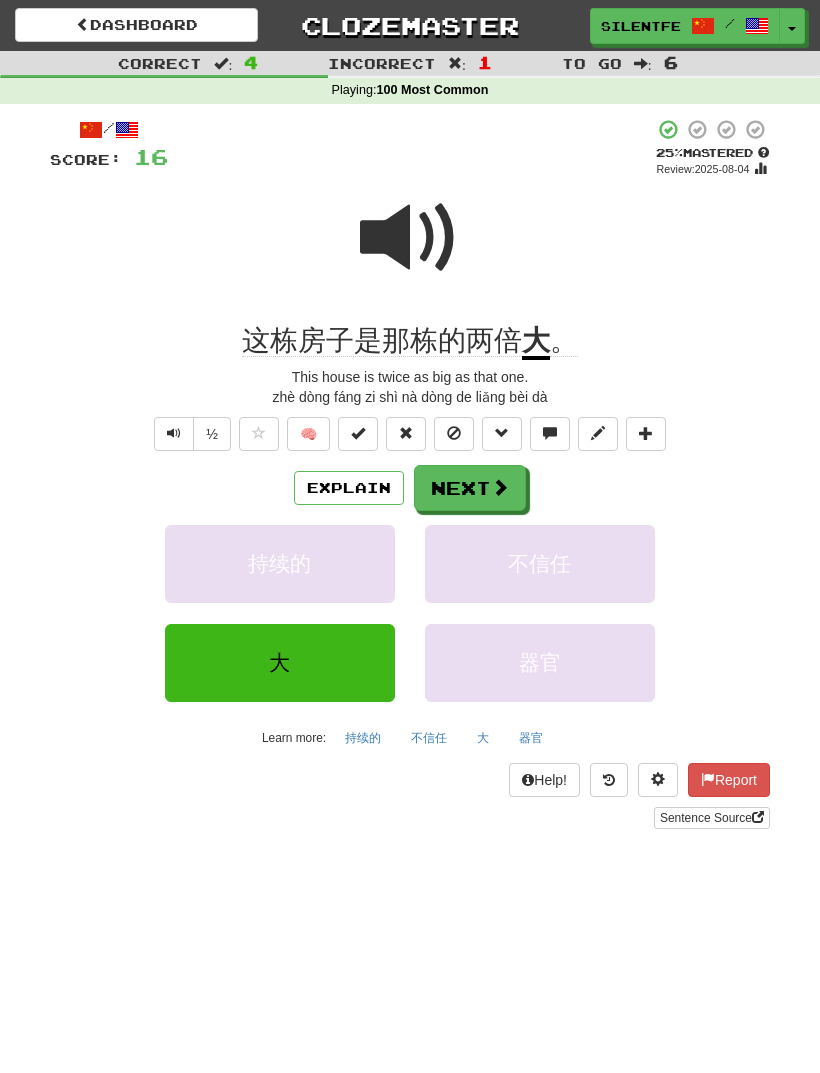 click on "Next" at bounding box center [470, 488] 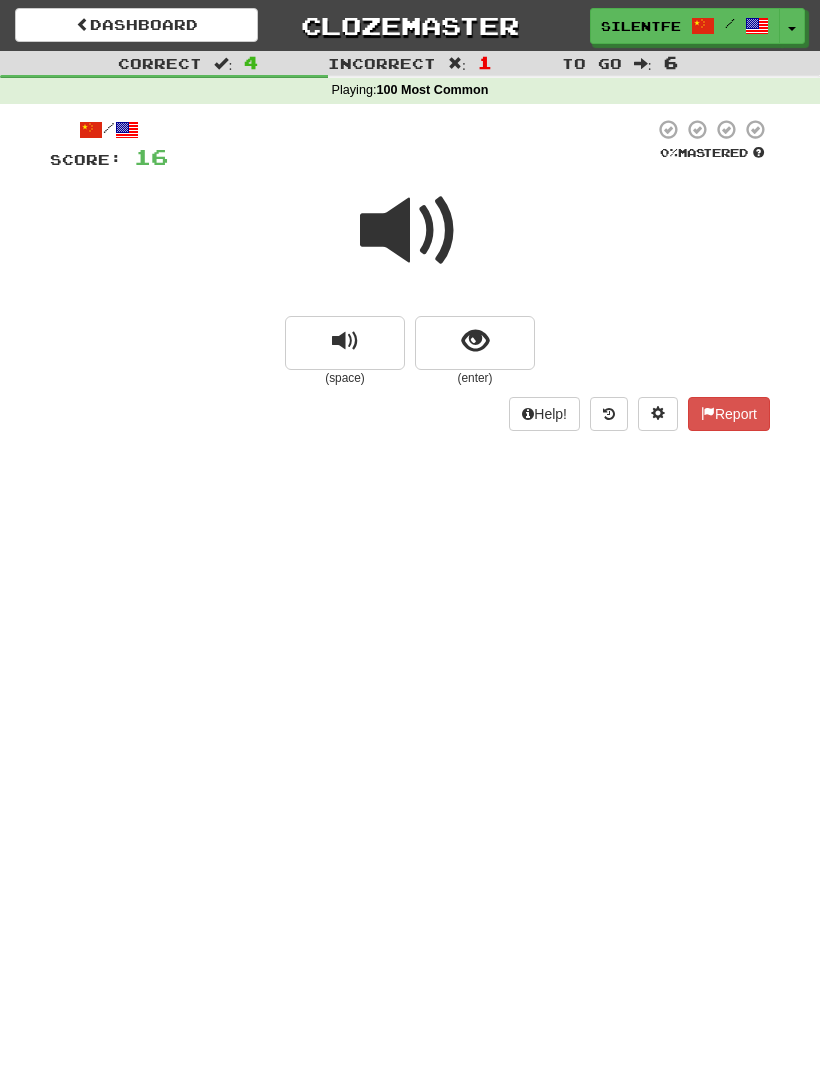 click at bounding box center (410, 231) 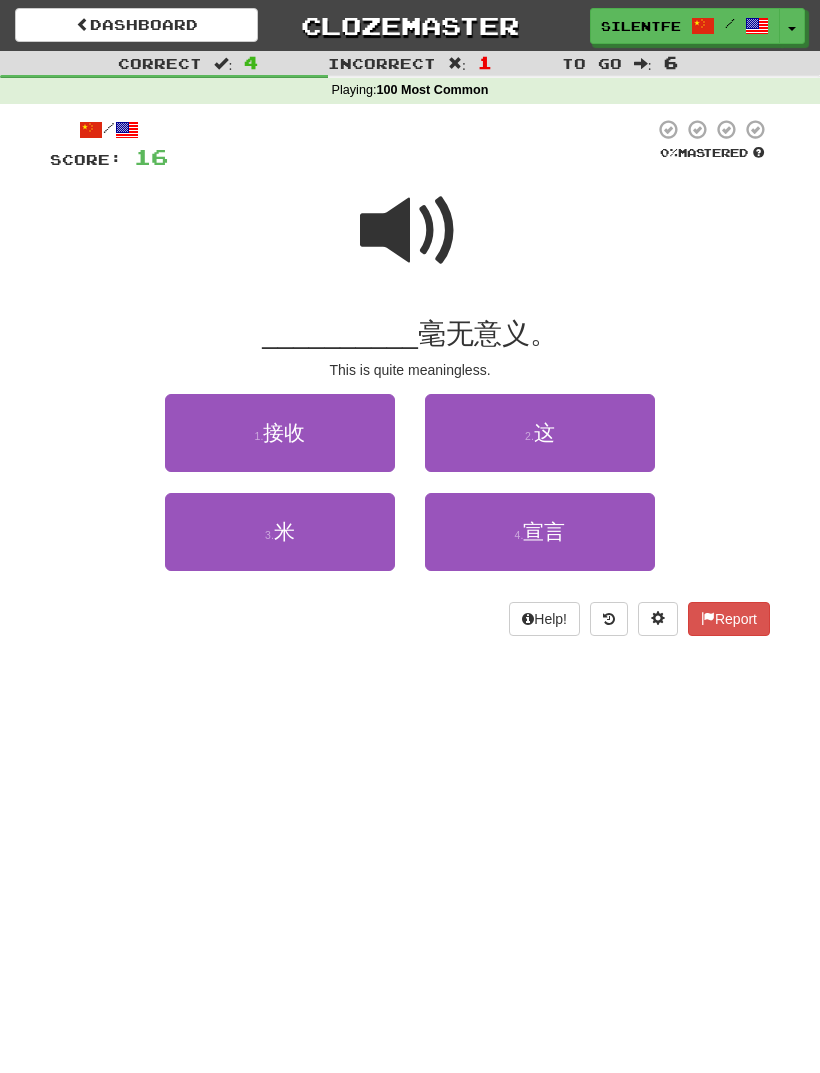 click on "2 .  这" at bounding box center (540, 433) 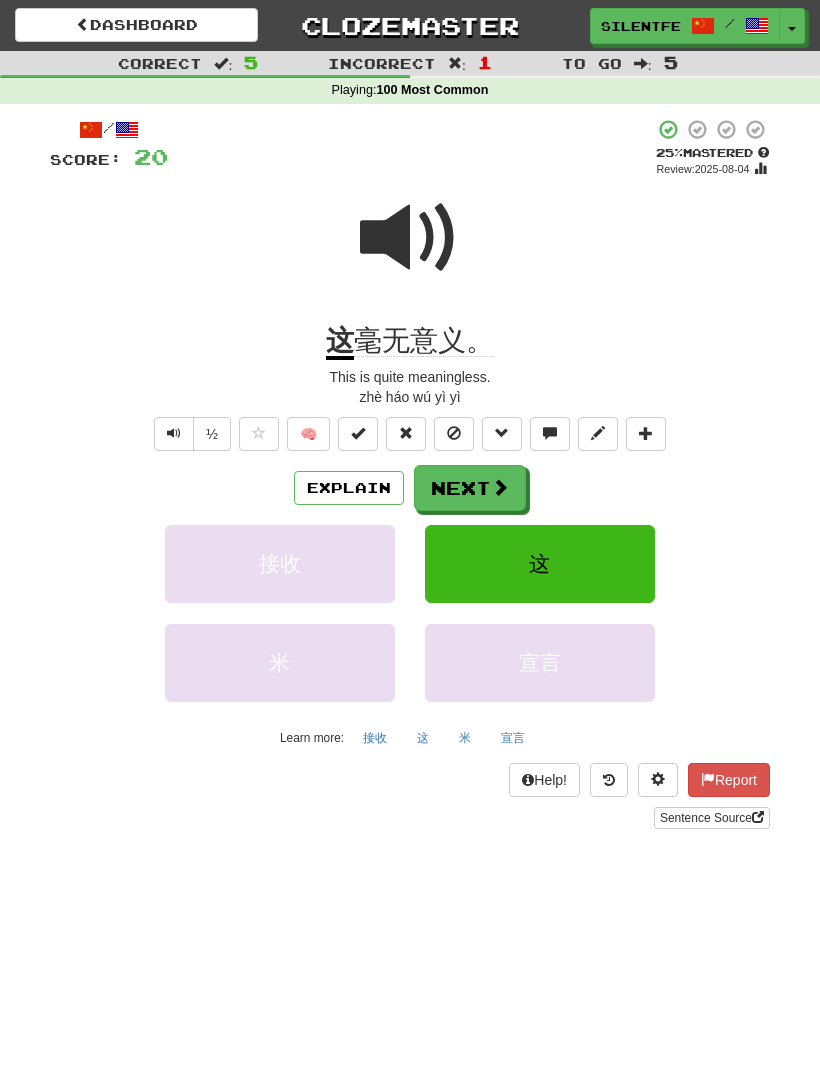 click on "½" at bounding box center [190, 434] 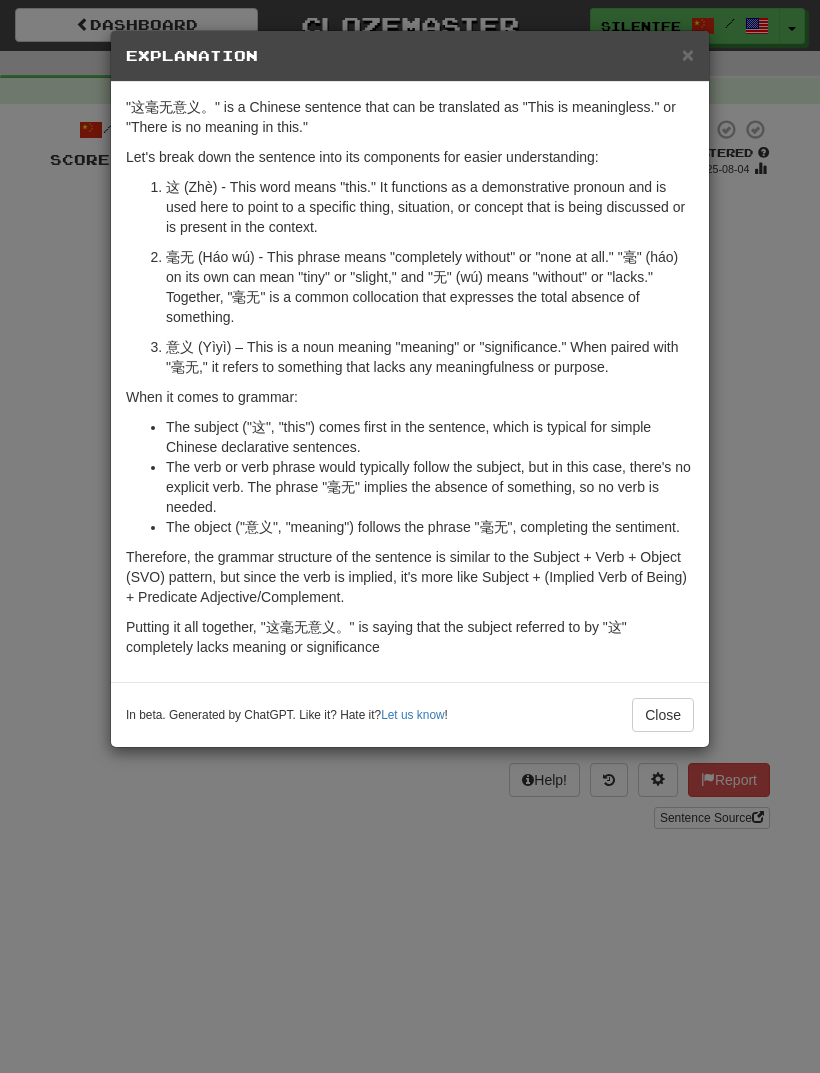 click on "× Explanation "这毫无意义。" is a Chinese sentence that can be translated as "This is meaningless." or "There is no meaning in this."
Let's break down the sentence into its components for easier understanding:
这 (Zhè) - This word means "this." It functions as a demonstrative pronoun and is used here to point to a specific thing, situation, or concept that is being discussed or is present in the context.
毫无 (Háo wú) - This phrase means "completely without" or "none at all." "毫" (háo) on its own can mean "tiny" or "slight," and "无" (wú) means "without" or "lacks." Together, "毫无" is a common collocation that expresses the total absence of something.
意义 (Yìyì) – This is a noun meaning "meaning" or "significance." When paired with "毫无," it refers to something that lacks any meaningfulness or purpose.
When it comes to grammar:
The subject ("这", "this") comes first in the sentence, which is typical for simple Chinese declarative sentences." at bounding box center (410, 536) 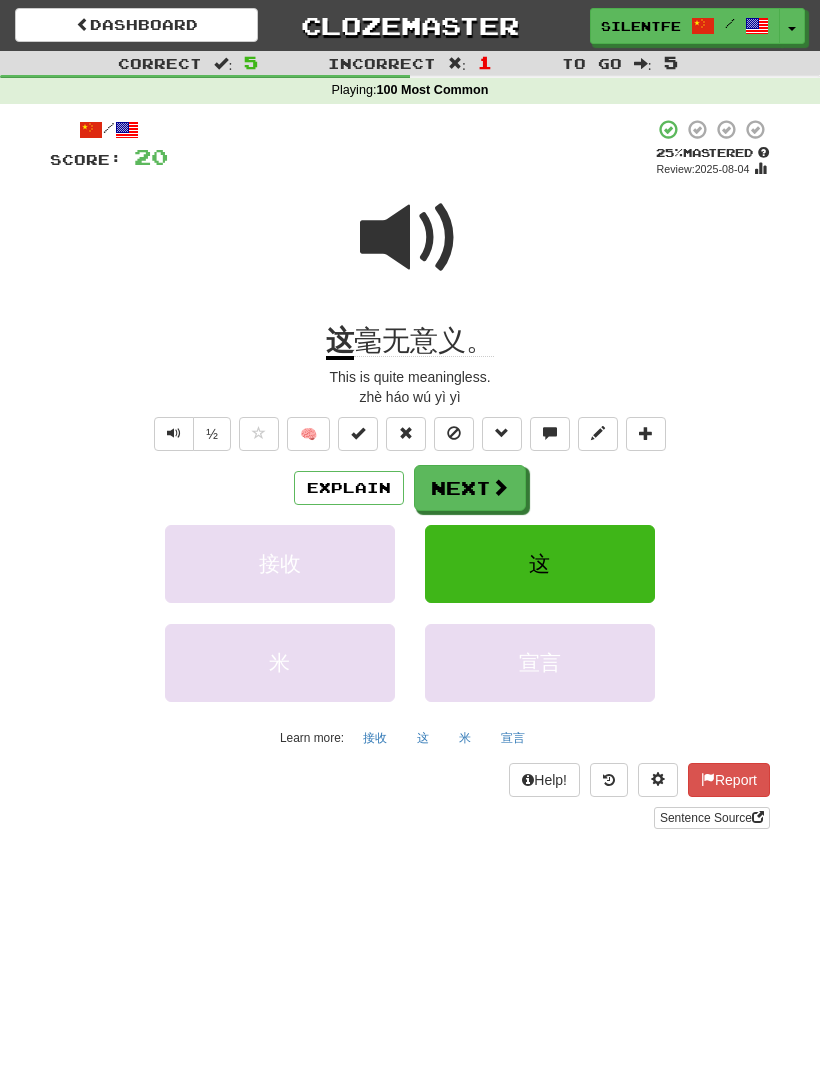 click on "Next" at bounding box center (470, 488) 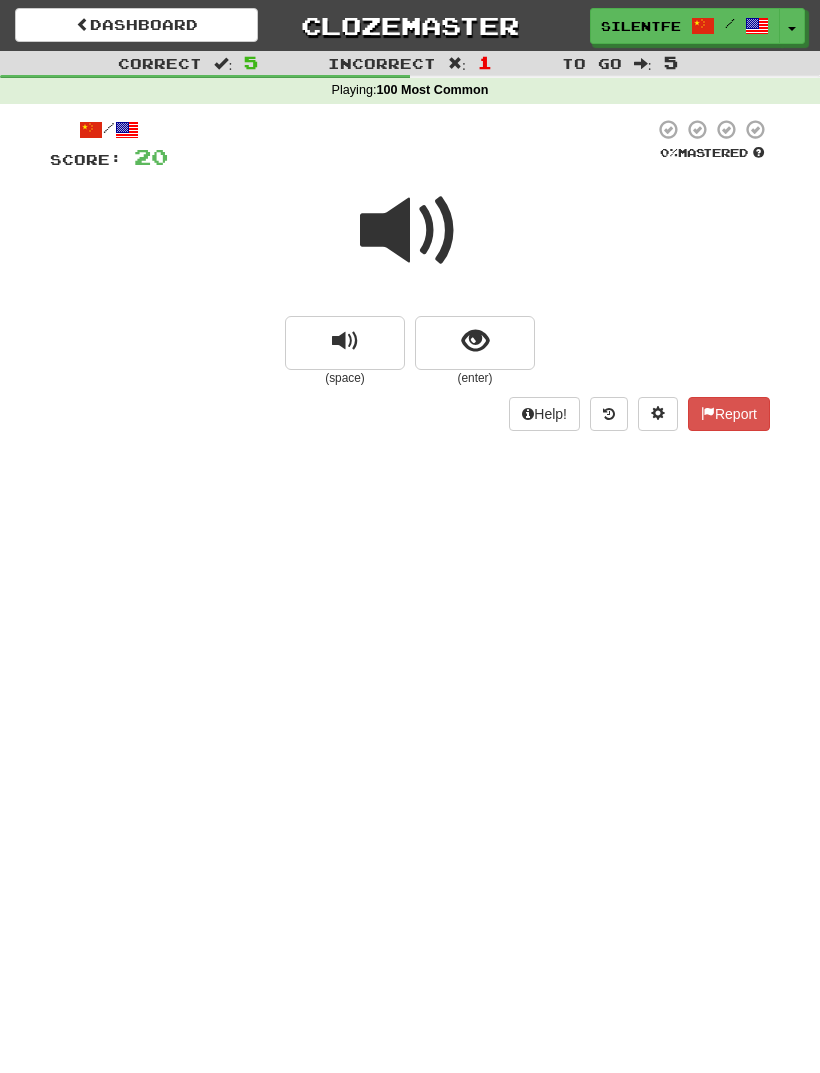 click at bounding box center (410, 231) 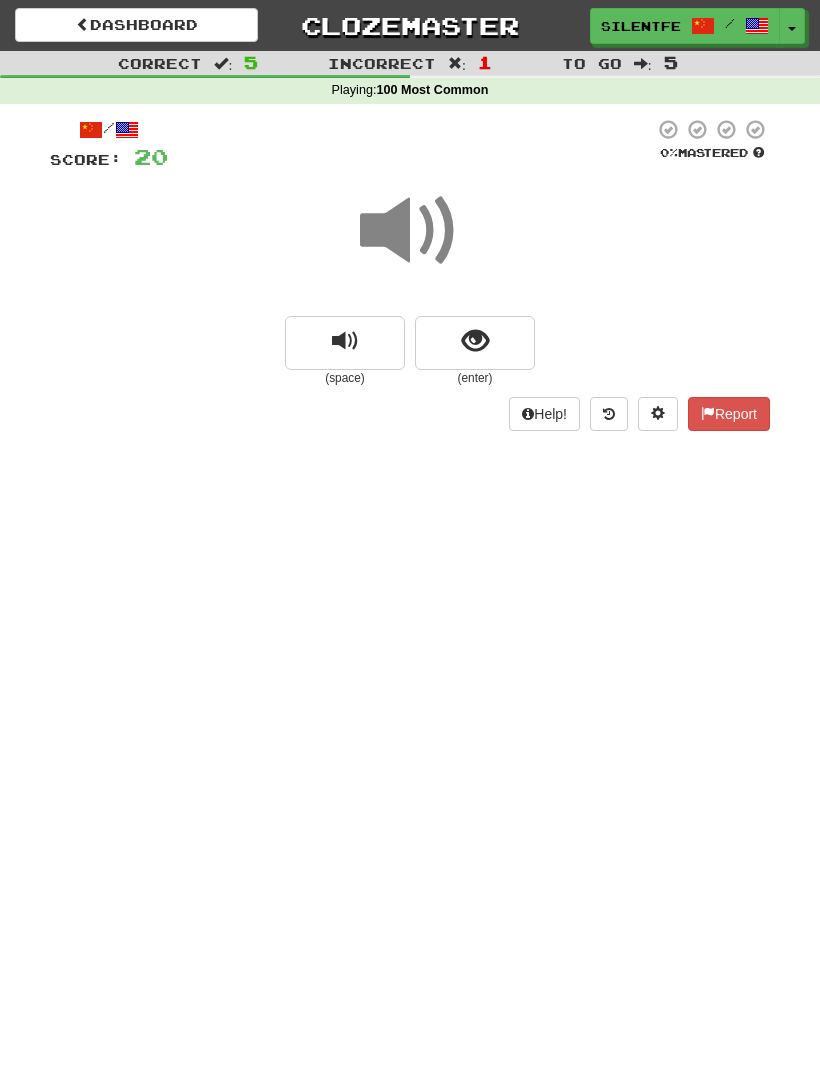 click at bounding box center (410, 231) 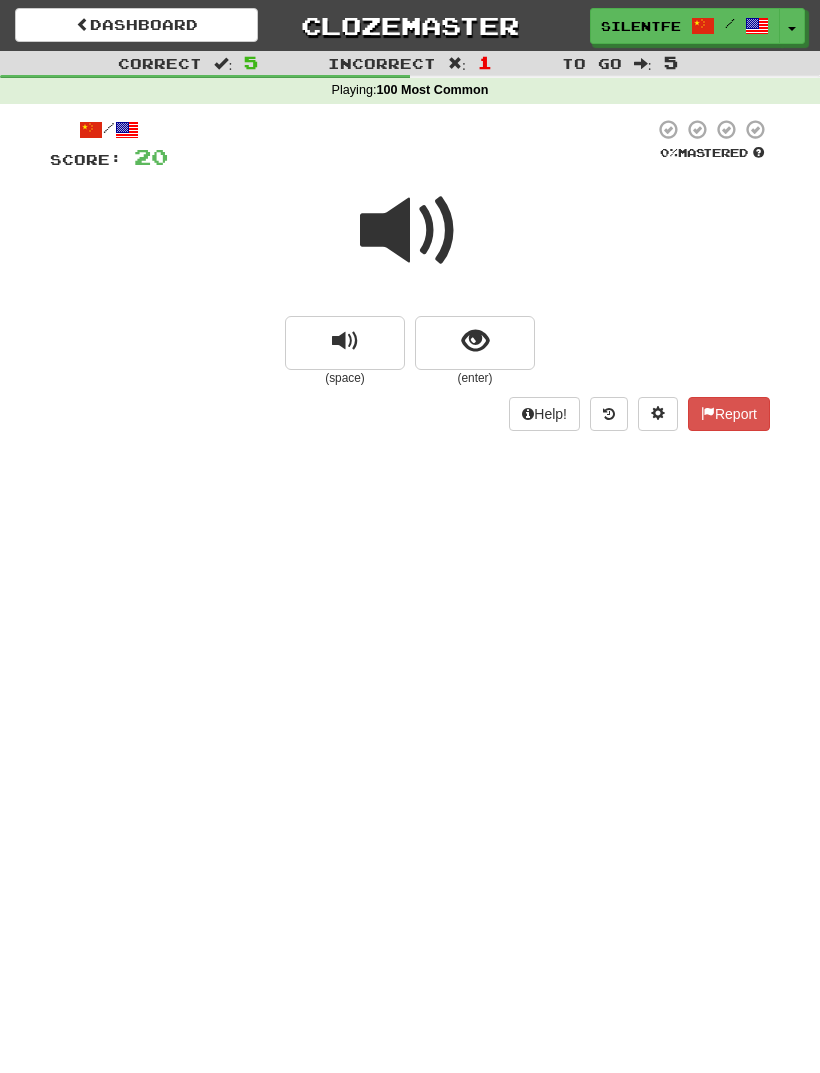 click at bounding box center (410, 231) 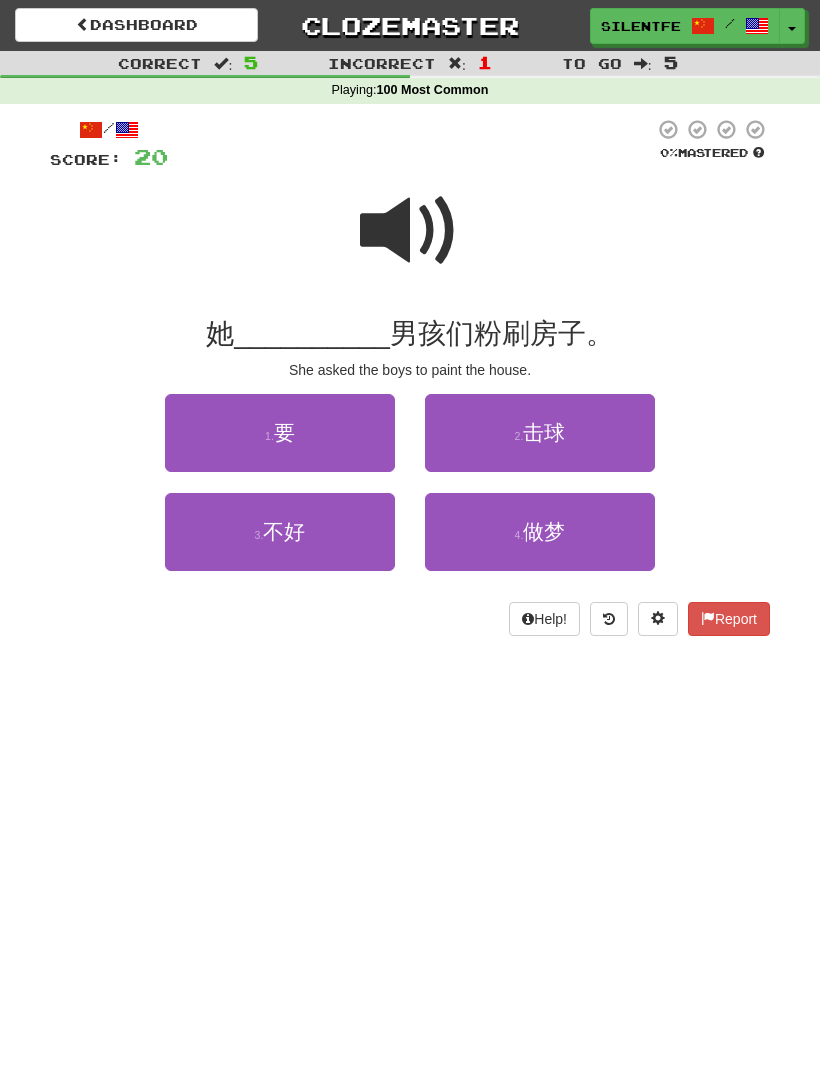 click at bounding box center (410, 231) 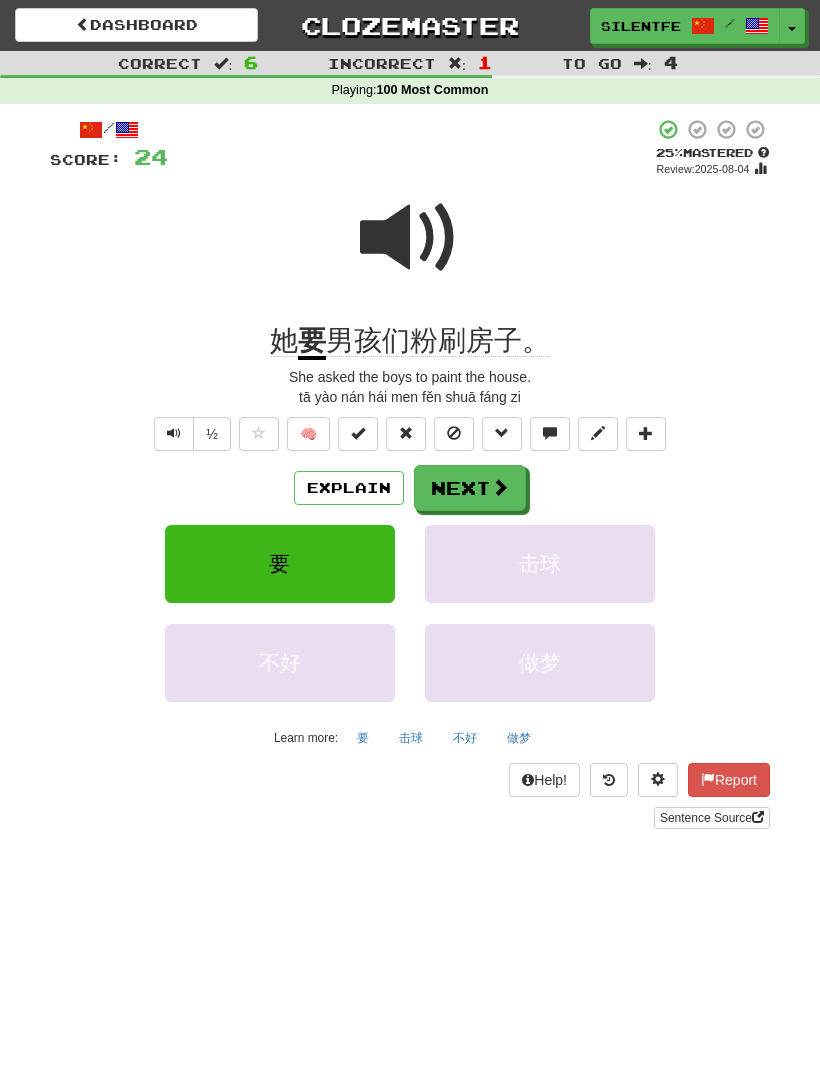 click on "Explain" at bounding box center [349, 488] 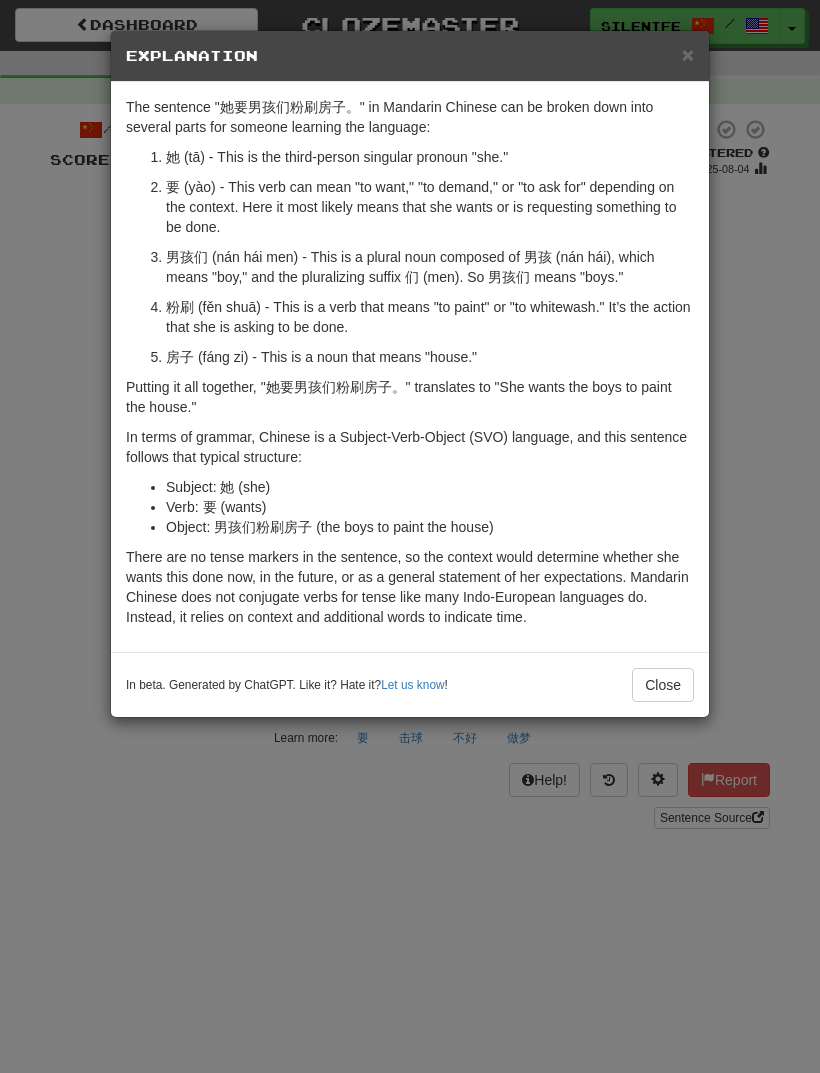 click on "× Explanation The sentence "她要男孩们粉刷房子。" in Mandarin Chinese can be broken down into several parts for someone learning the language:
她 (tā) - This is the third-person singular pronoun "she."
要 (yào) - This verb can mean "to want," "to demand," or "to ask for" depending on the context. Here it most likely means that she wants or is requesting something to be done.
男孩们 (nán hái men) - This is a plural noun composed of 男孩 (nán hái), which means "boy," and the pluralizing suffix 们 (men). So 男孩们 means "boys."
粉刷 (fěn shuā) - This is a verb that means "to paint" or "to whitewash." It’s the action that she is asking to be done.
房子 (fáng zi) - This is a noun that means "house."
Putting it all together, "她要男孩们粉刷房子。" translates to "She wants the boys to paint the house."
In terms of grammar, Chinese is a Subject-Verb-Object (SVO) language, and this sentence follows that typical structure:" at bounding box center [410, 536] 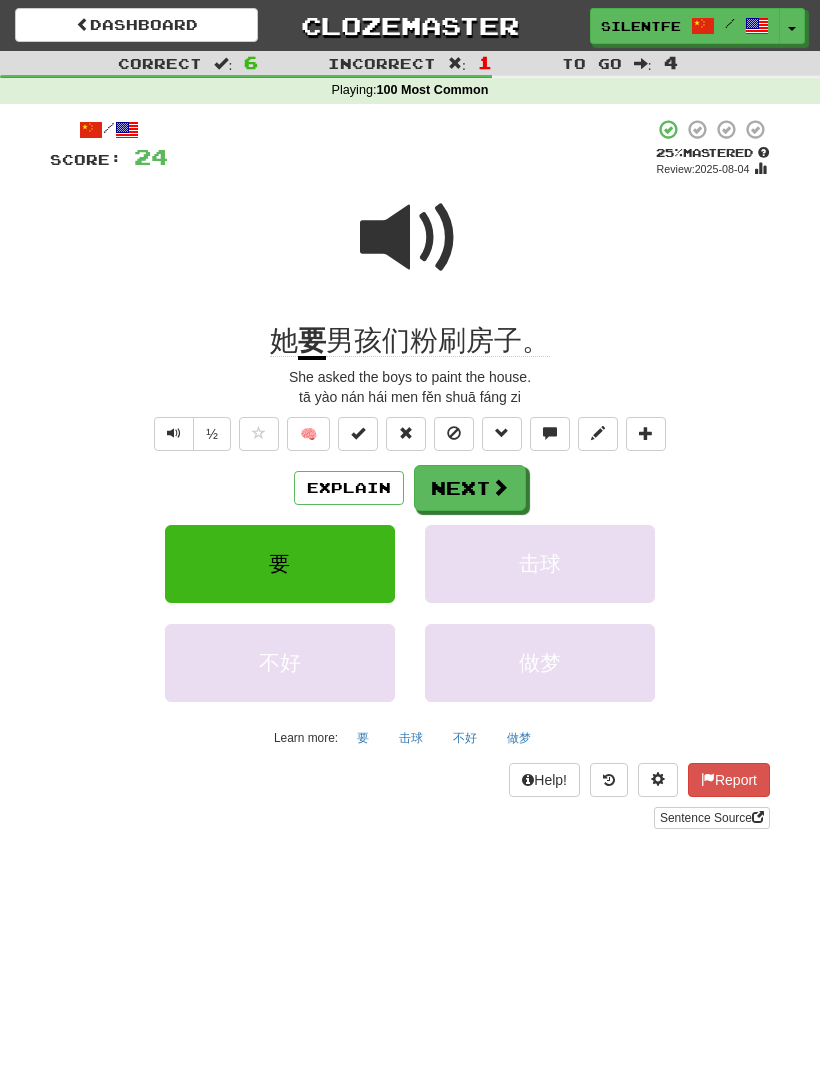 click at bounding box center [500, 487] 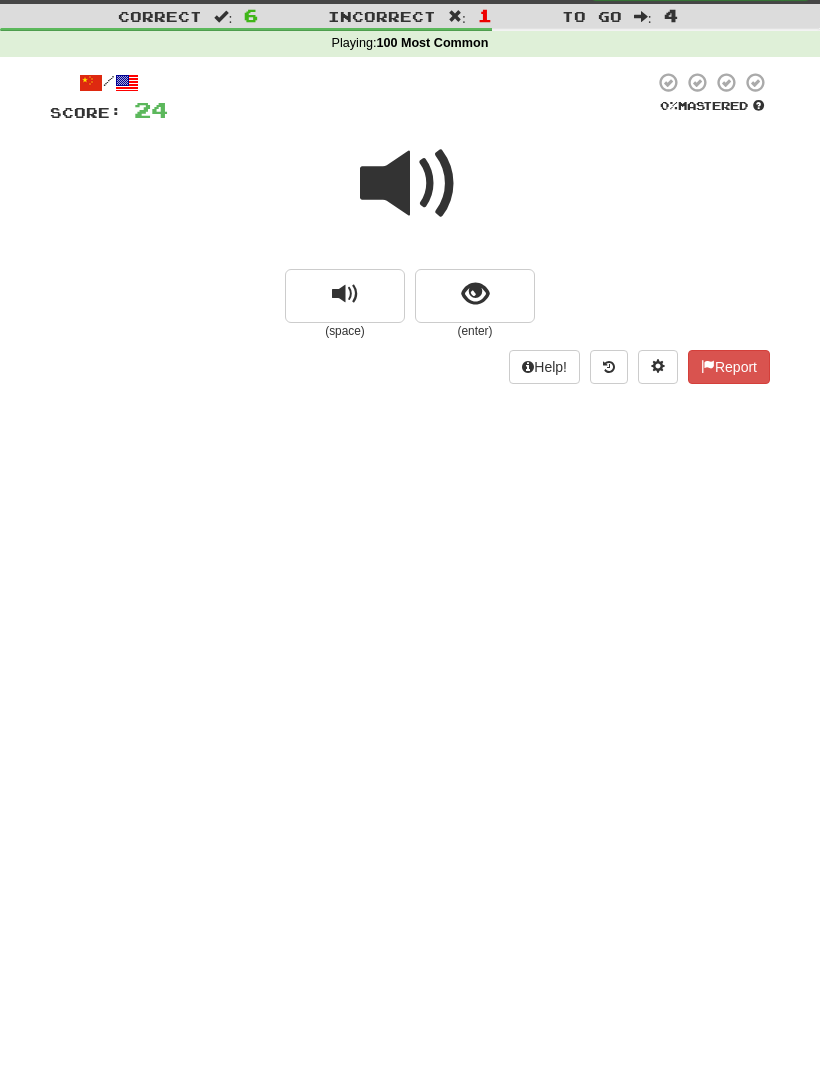 scroll, scrollTop: 45, scrollLeft: 0, axis: vertical 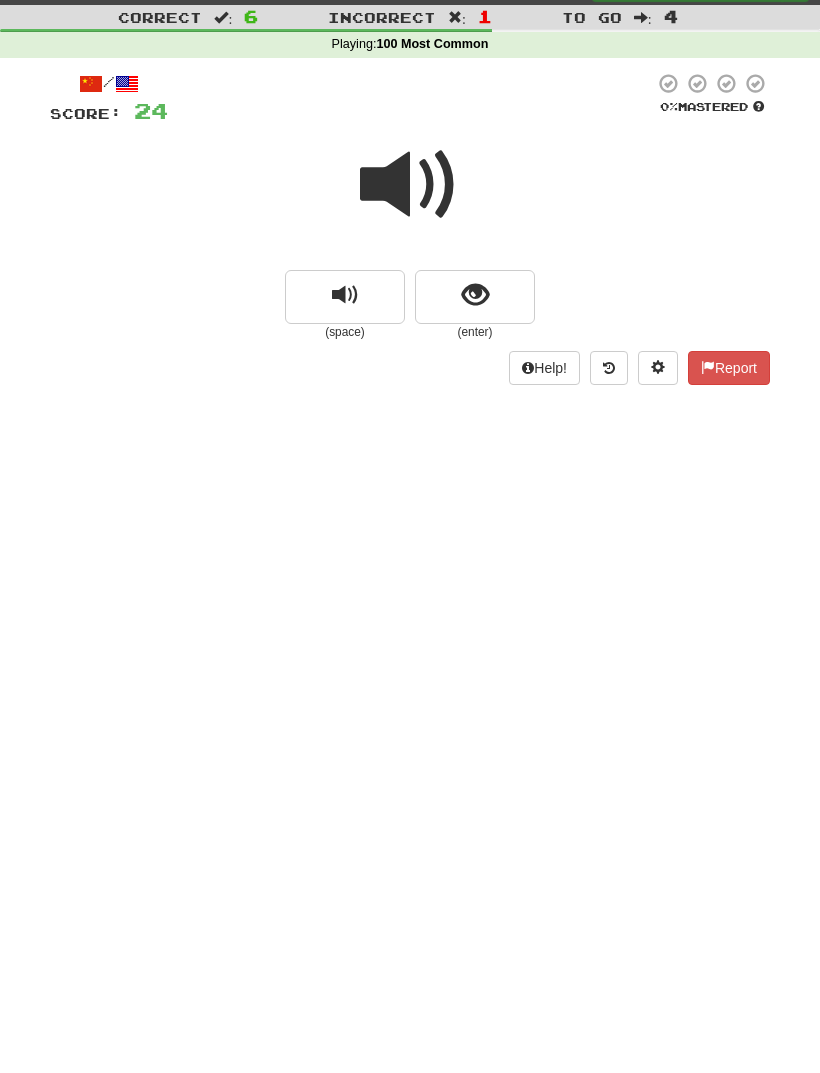 click at bounding box center (410, 186) 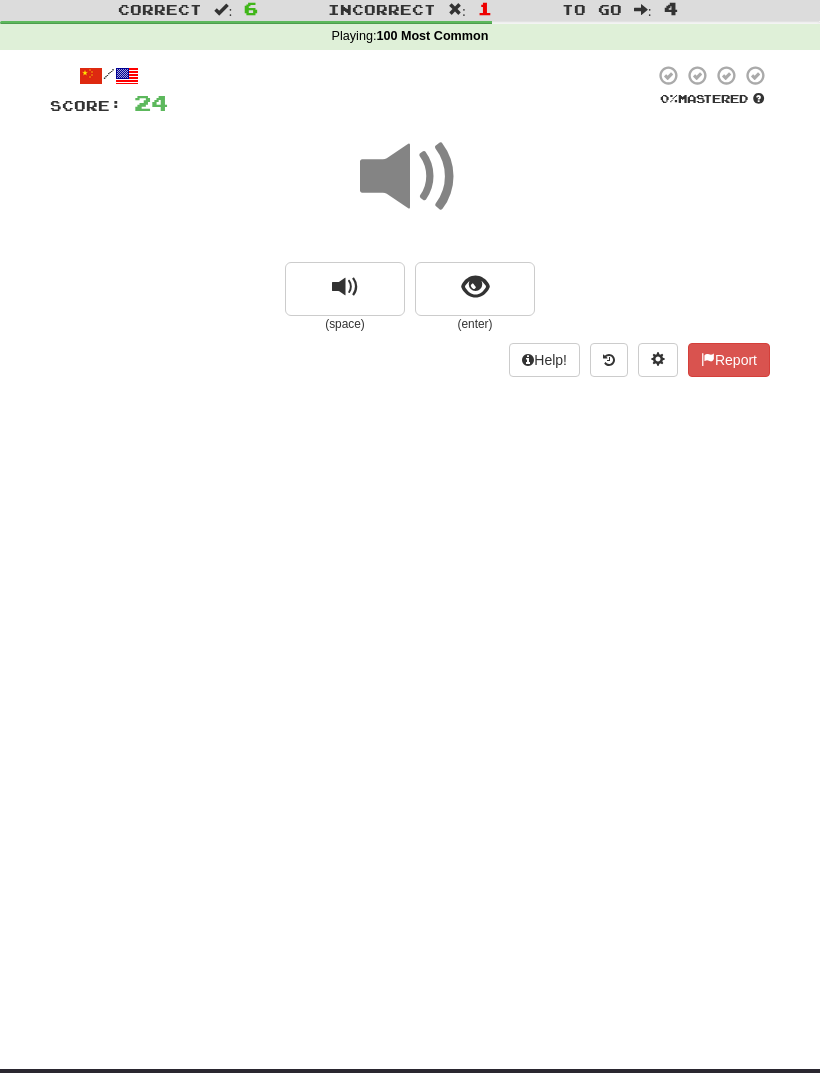scroll, scrollTop: 0, scrollLeft: 0, axis: both 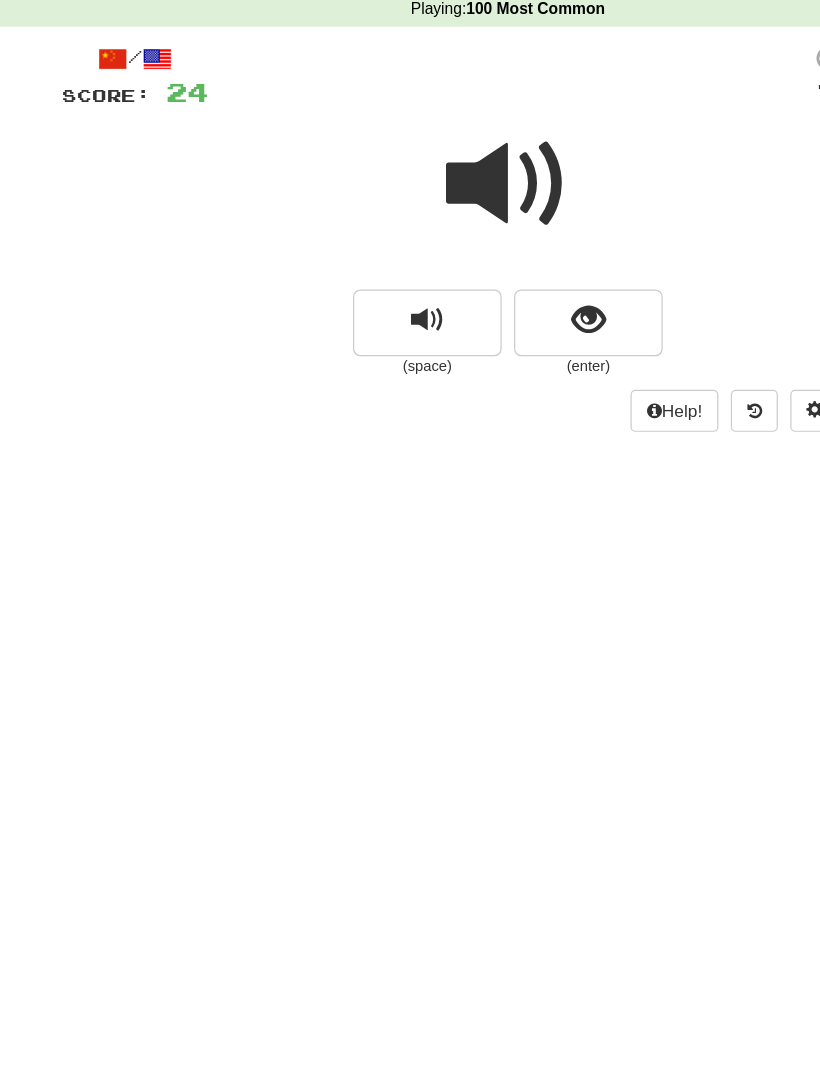 click at bounding box center (410, 231) 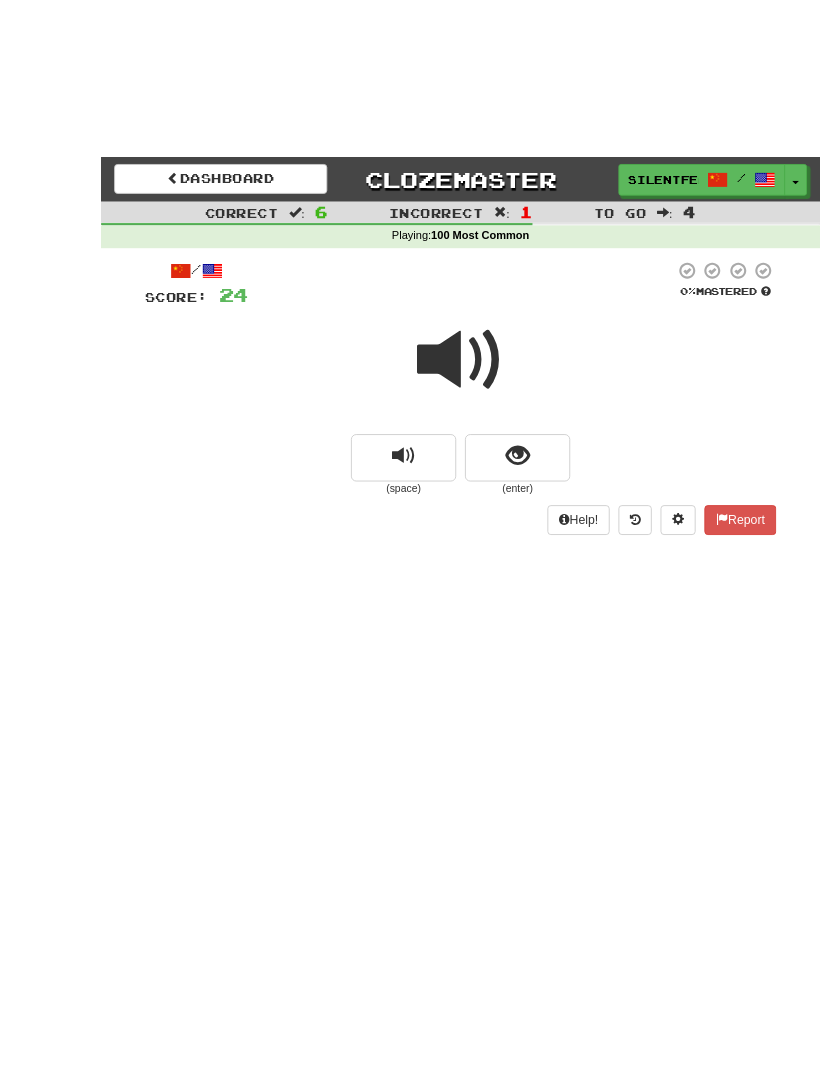 scroll, scrollTop: 2, scrollLeft: 0, axis: vertical 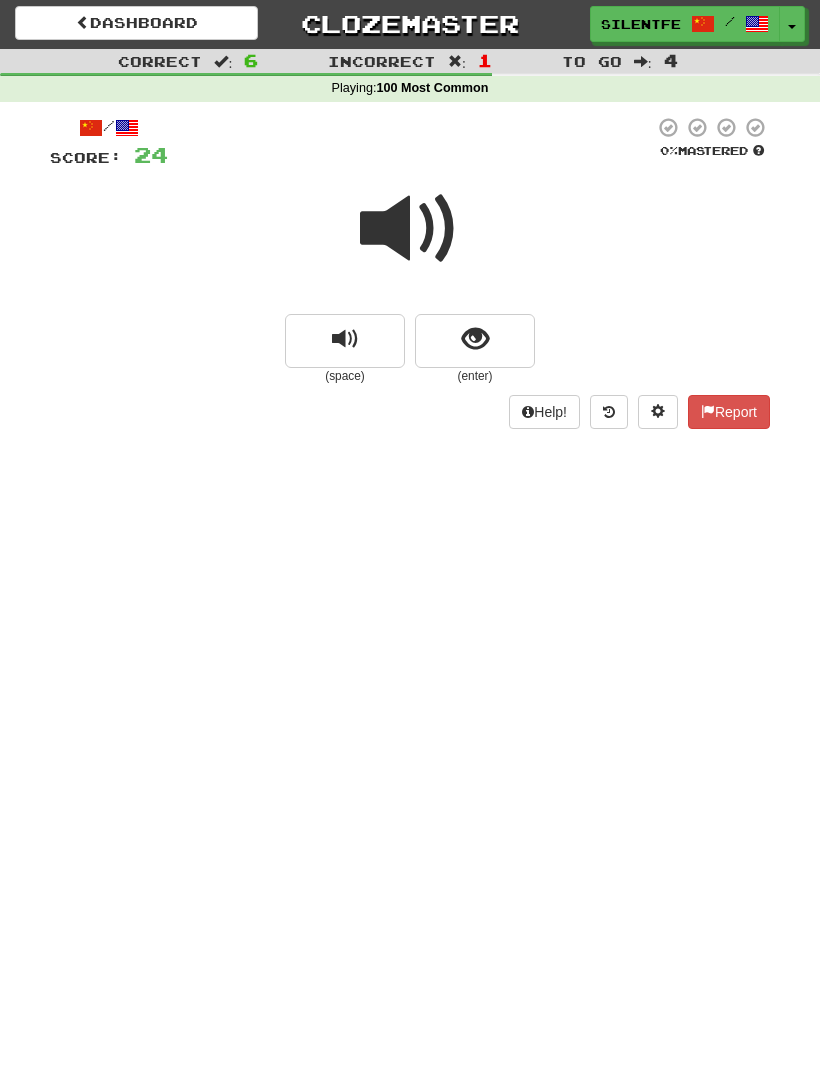 click at bounding box center (410, 229) 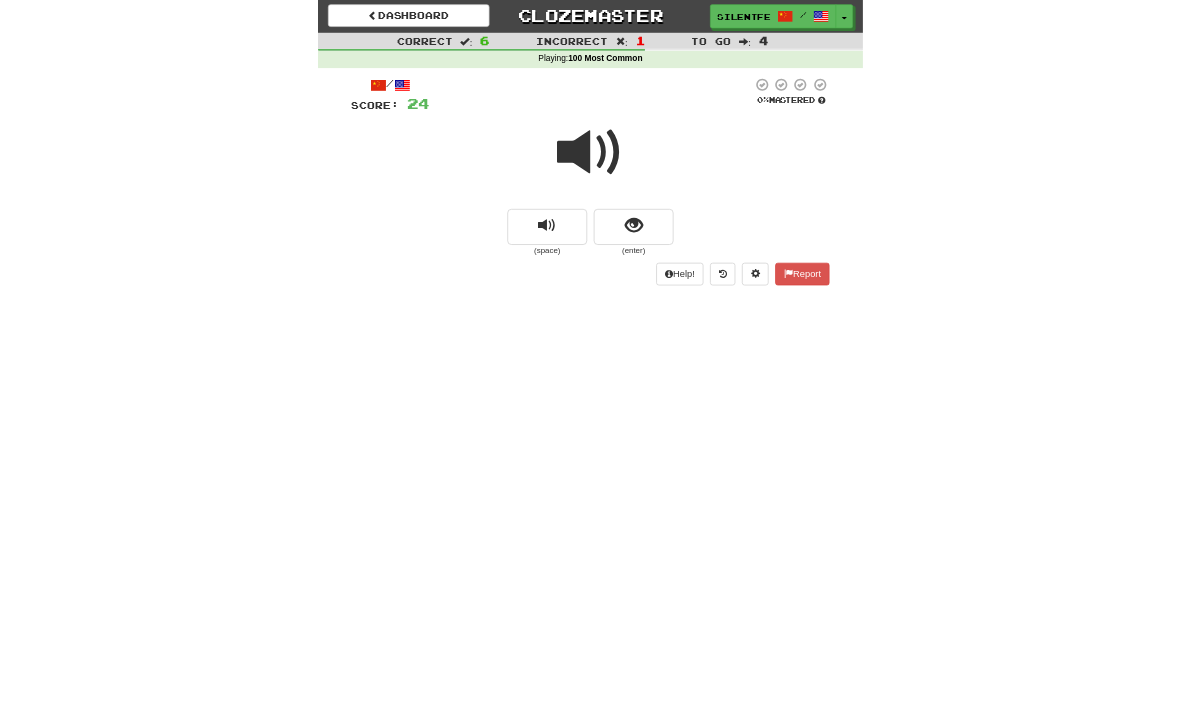 scroll, scrollTop: 11, scrollLeft: 0, axis: vertical 